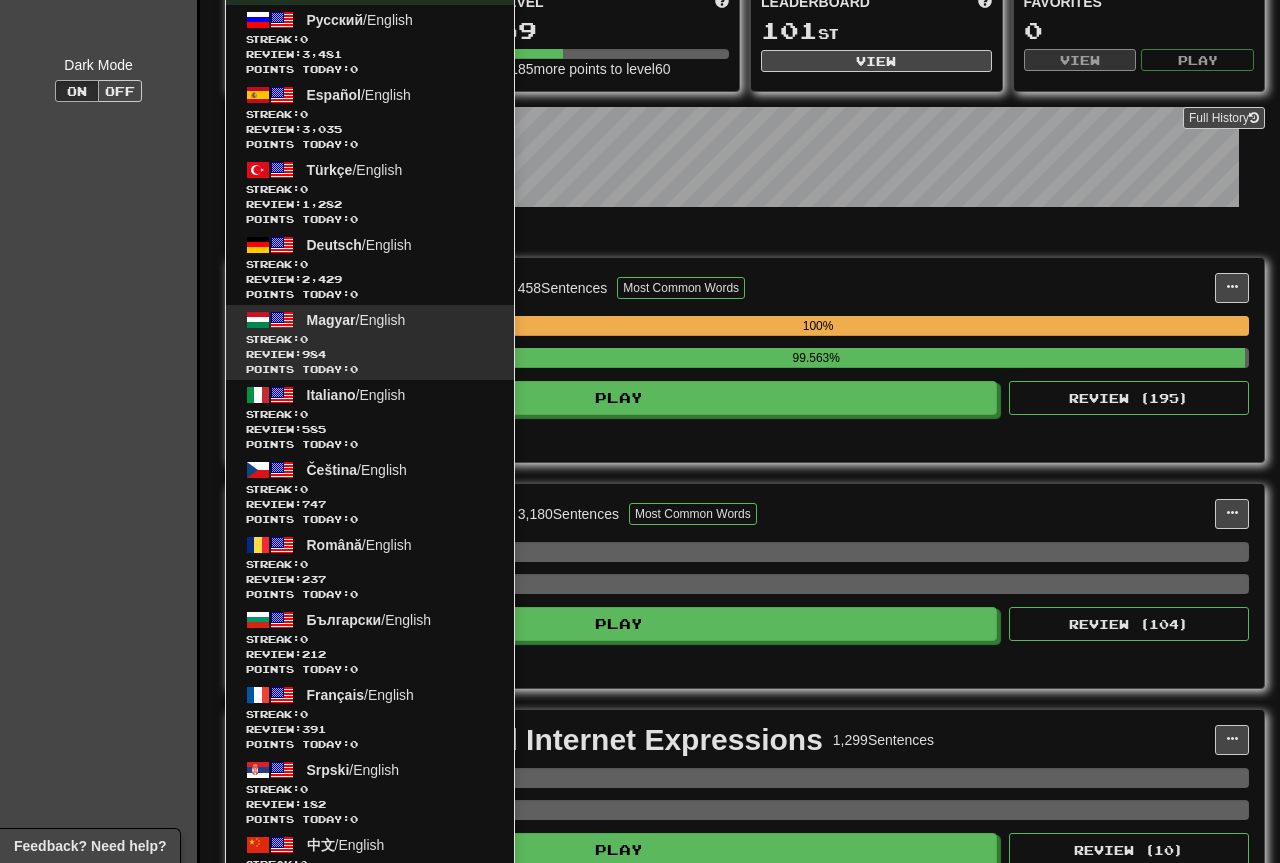 scroll, scrollTop: 408, scrollLeft: 0, axis: vertical 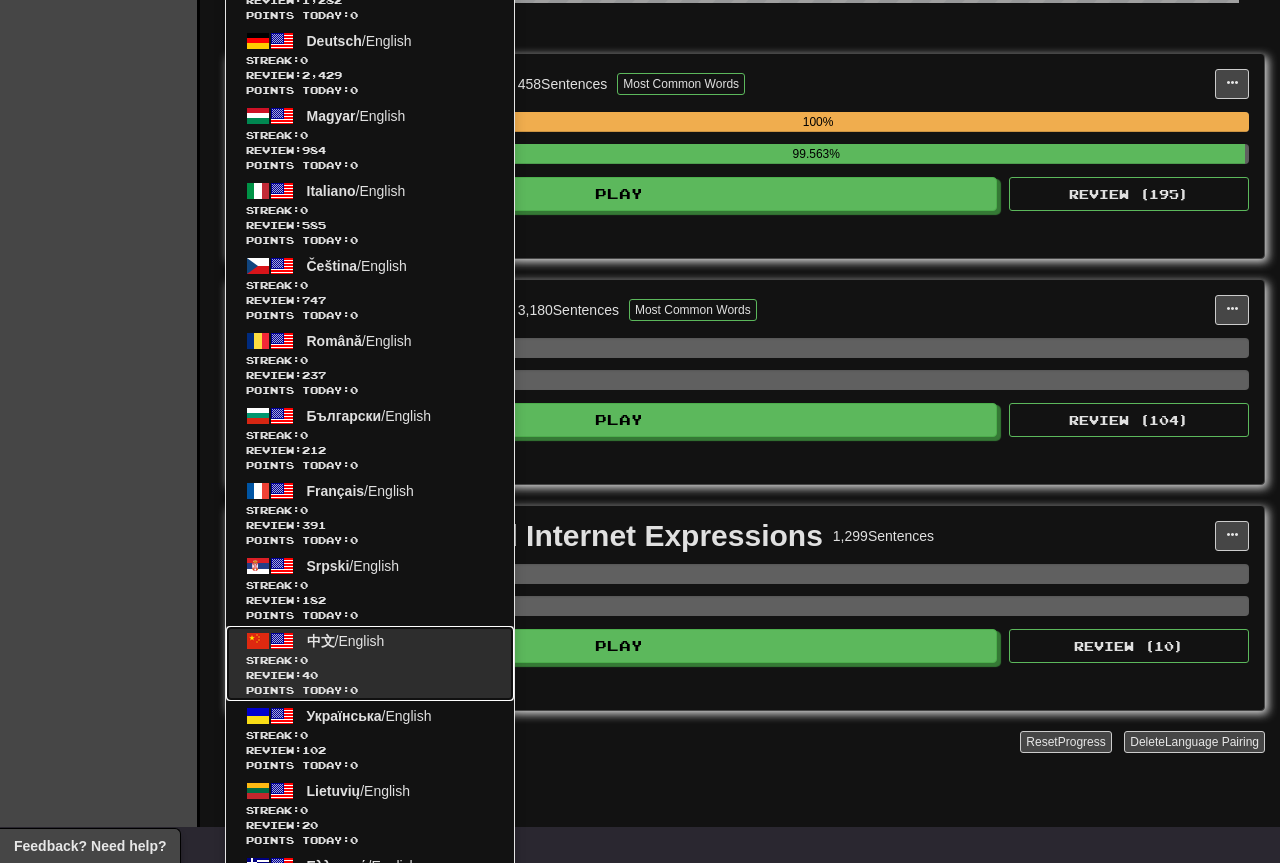 click on "Review:  40" at bounding box center (370, 675) 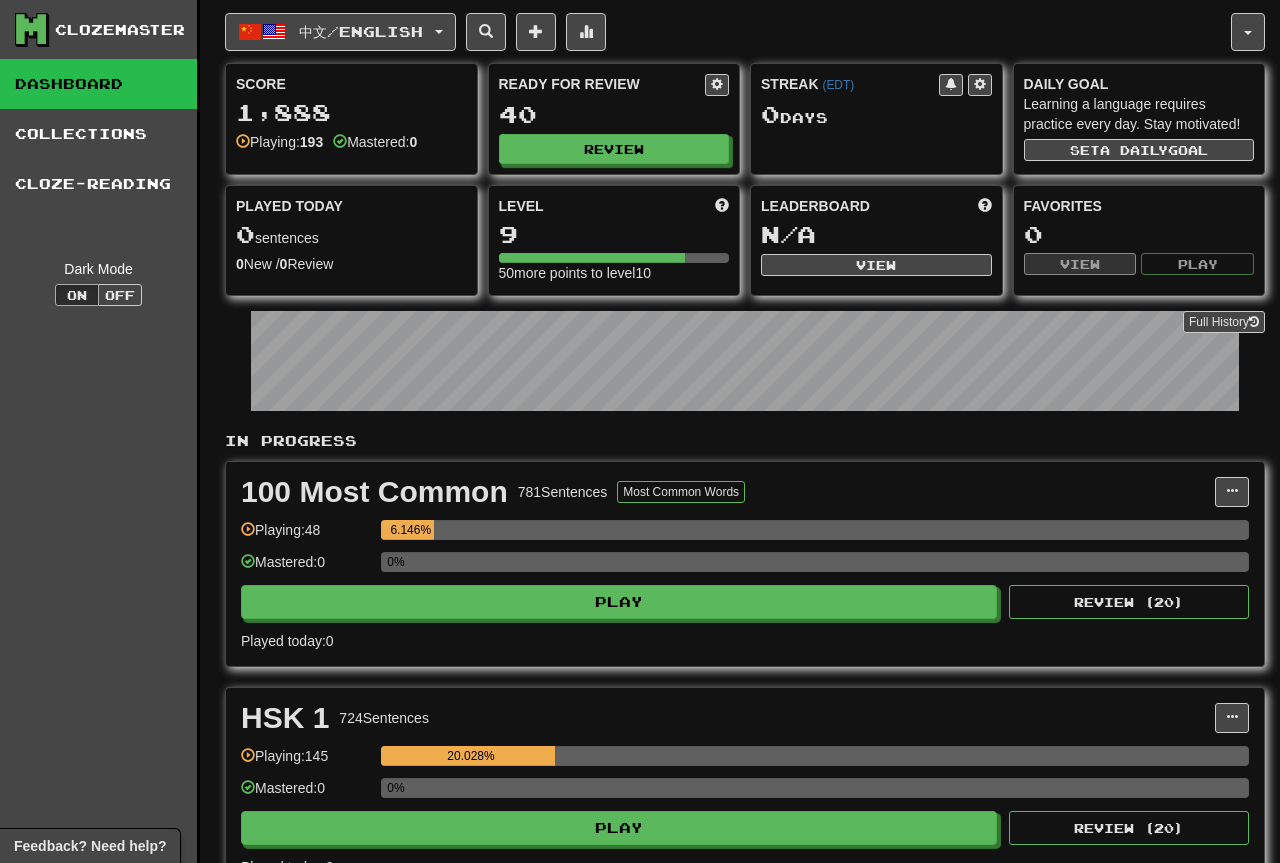 scroll, scrollTop: 0, scrollLeft: 0, axis: both 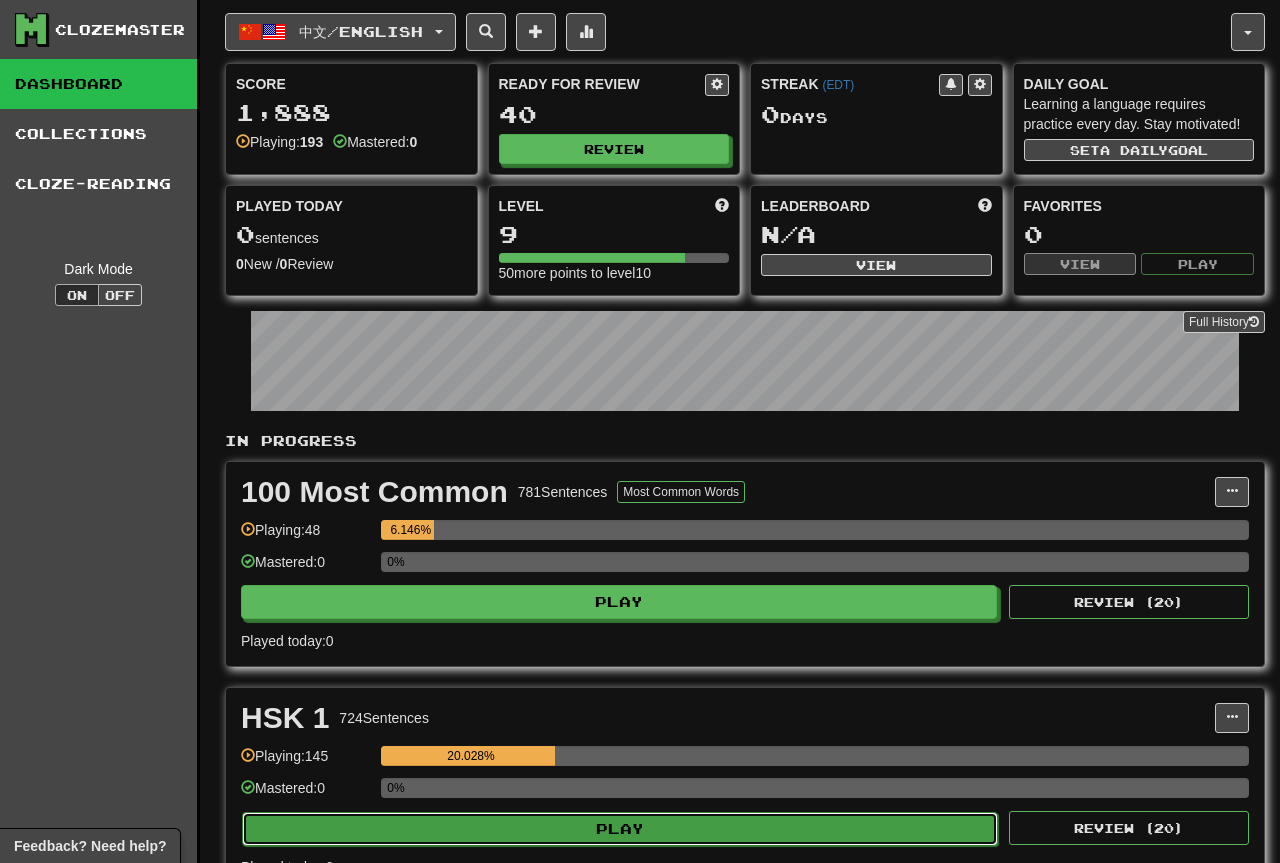 click on "Play" at bounding box center [620, 829] 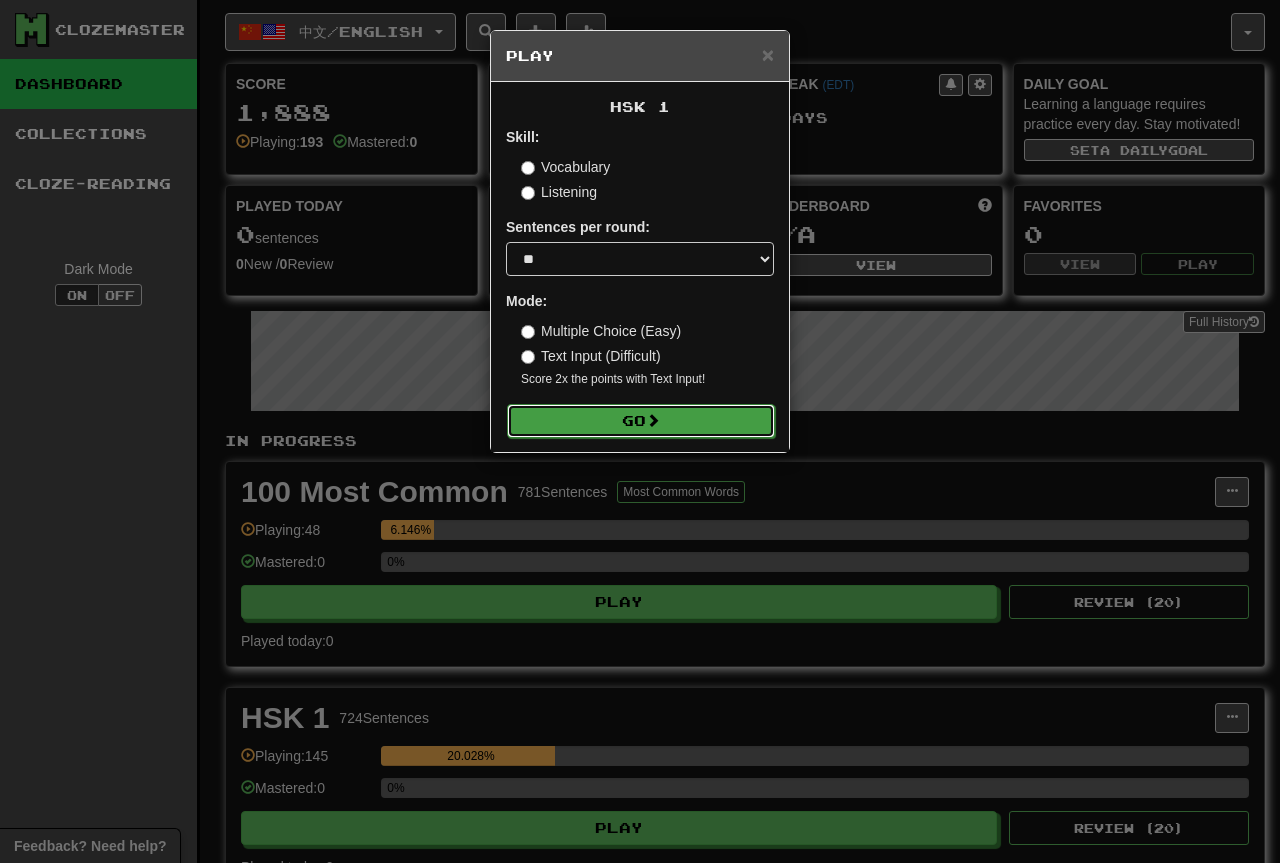 click on "Go" at bounding box center (641, 421) 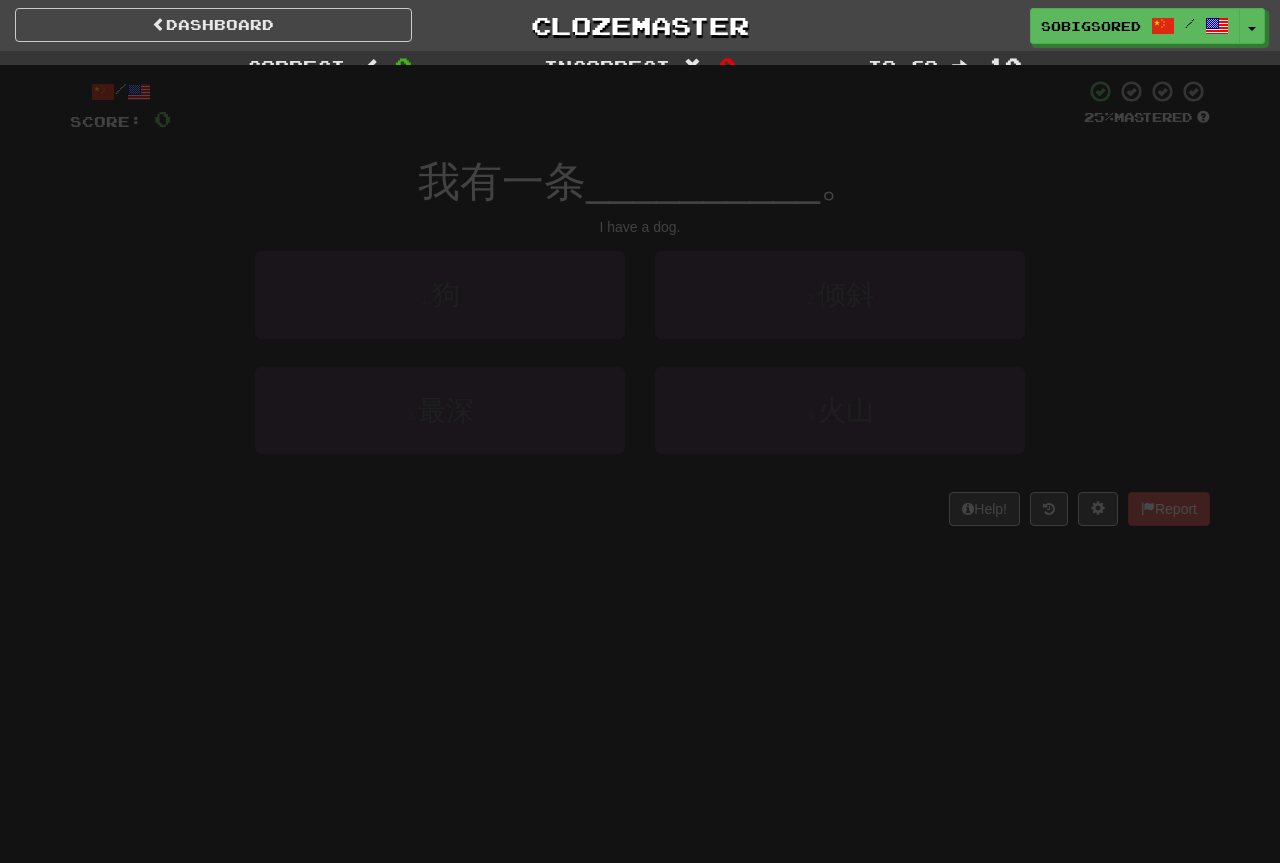 scroll, scrollTop: 0, scrollLeft: 0, axis: both 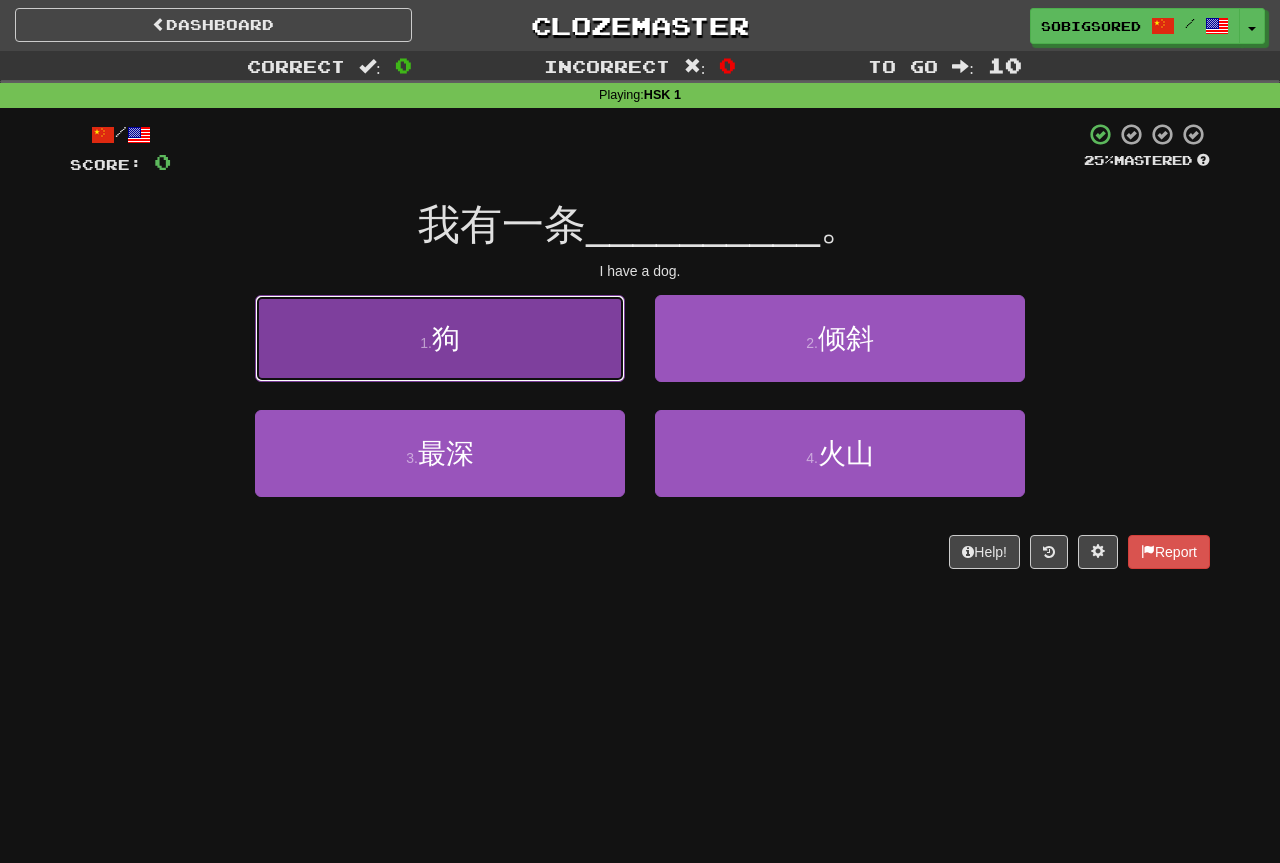 click on "1 .  狗" at bounding box center [440, 338] 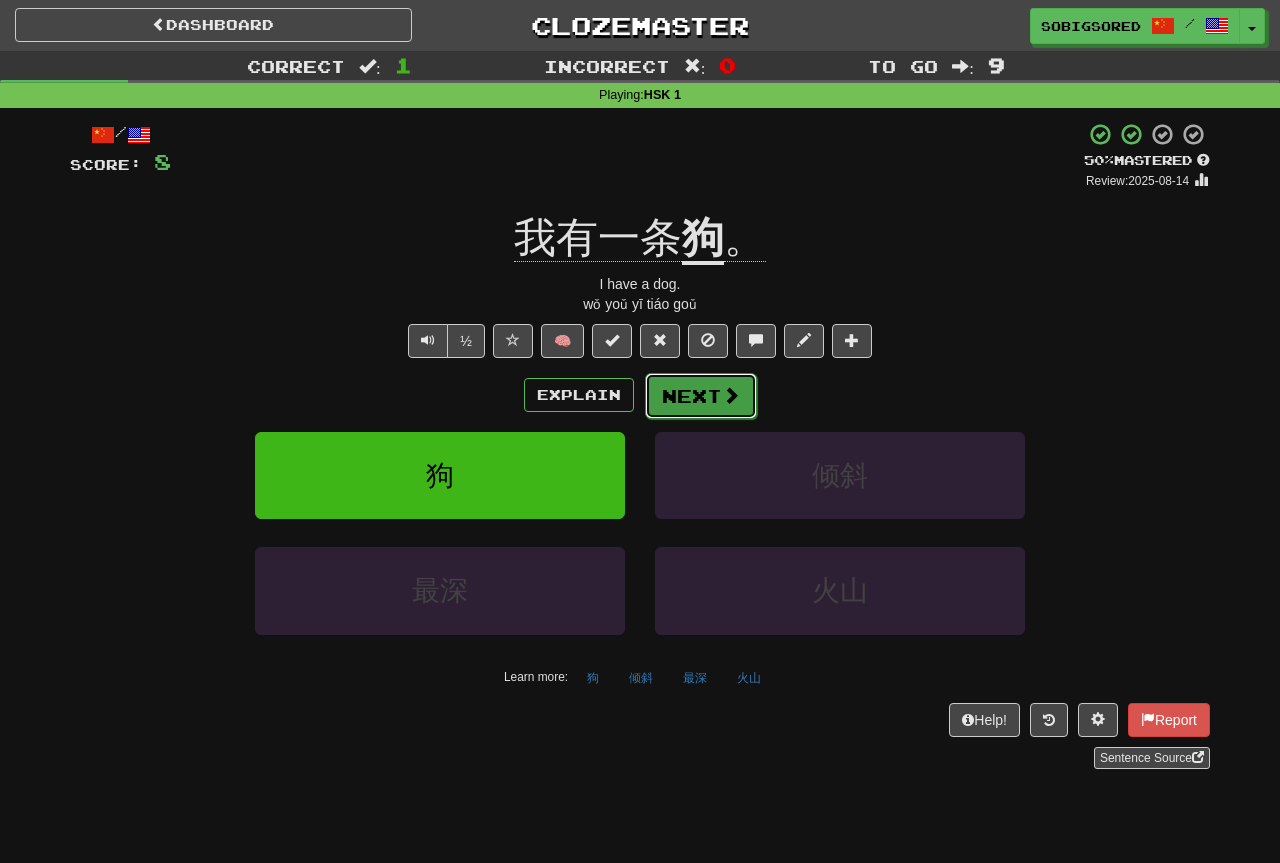 click on "Next" at bounding box center [701, 396] 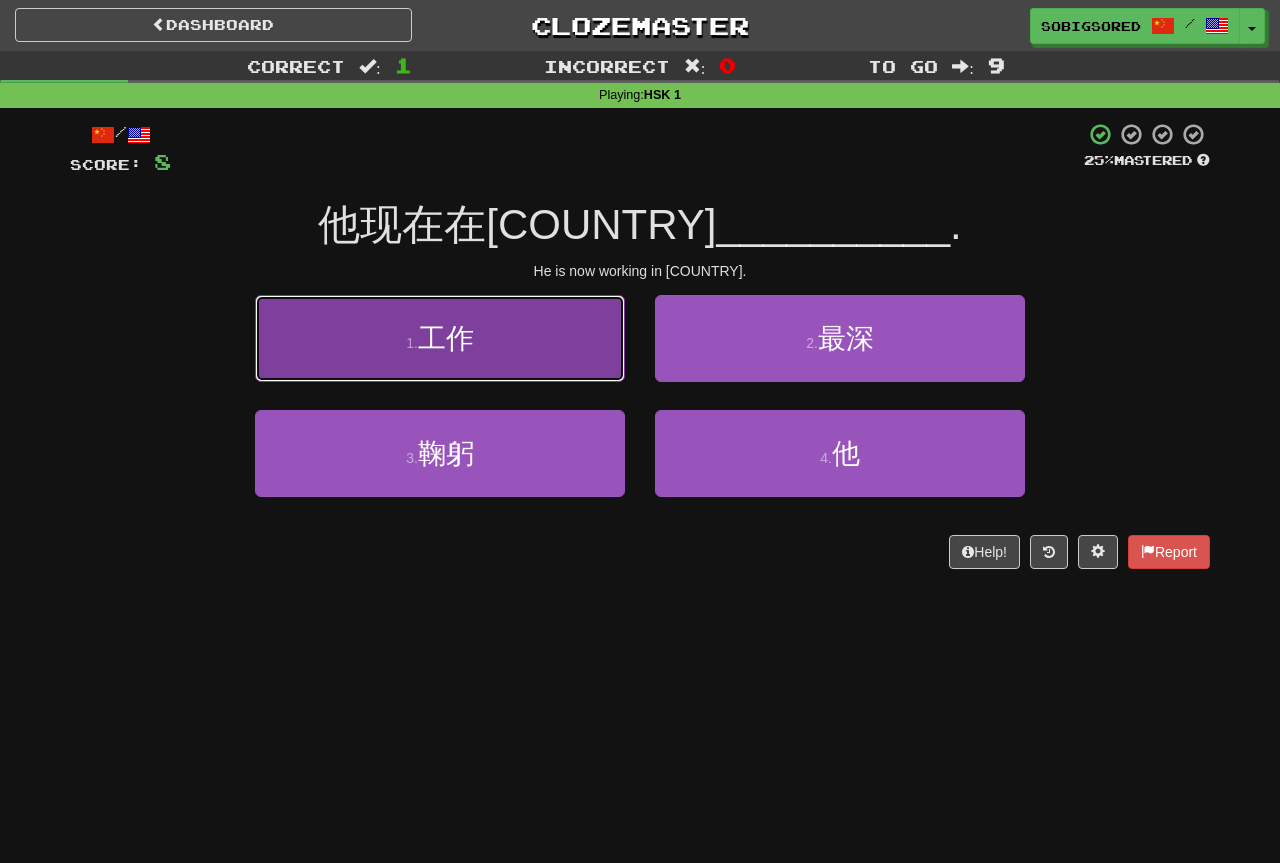 click on "1 .  工作" at bounding box center (440, 338) 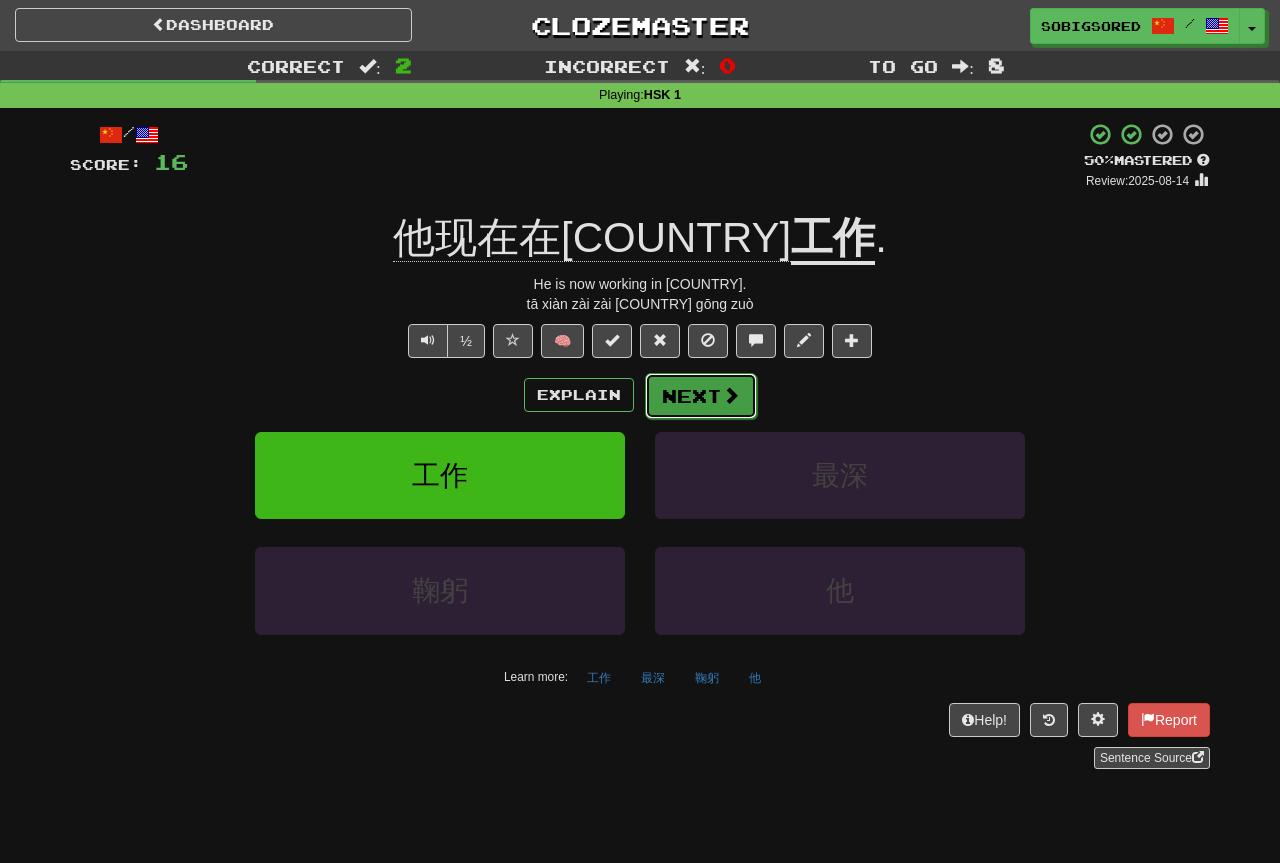 click on "Next" at bounding box center [701, 396] 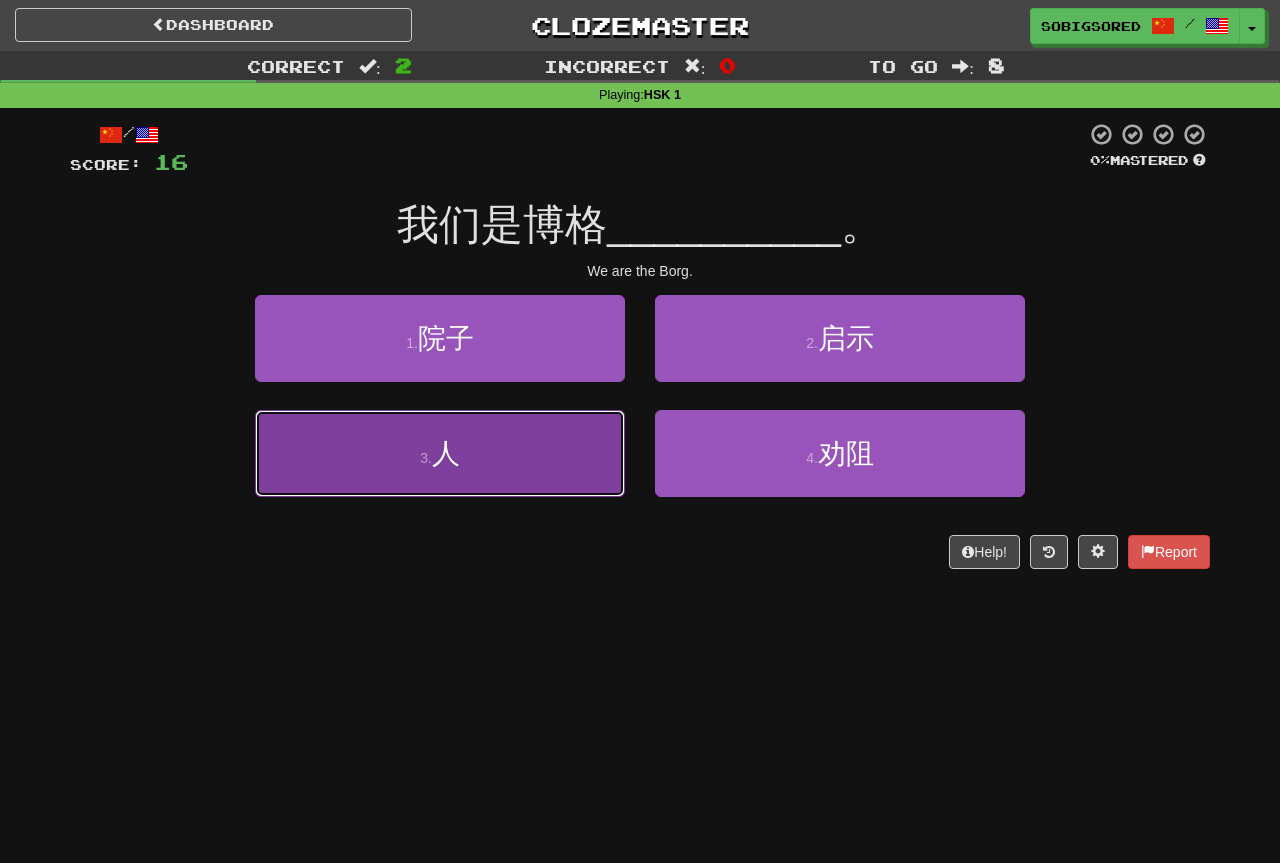 click on "3 .  人" at bounding box center (440, 453) 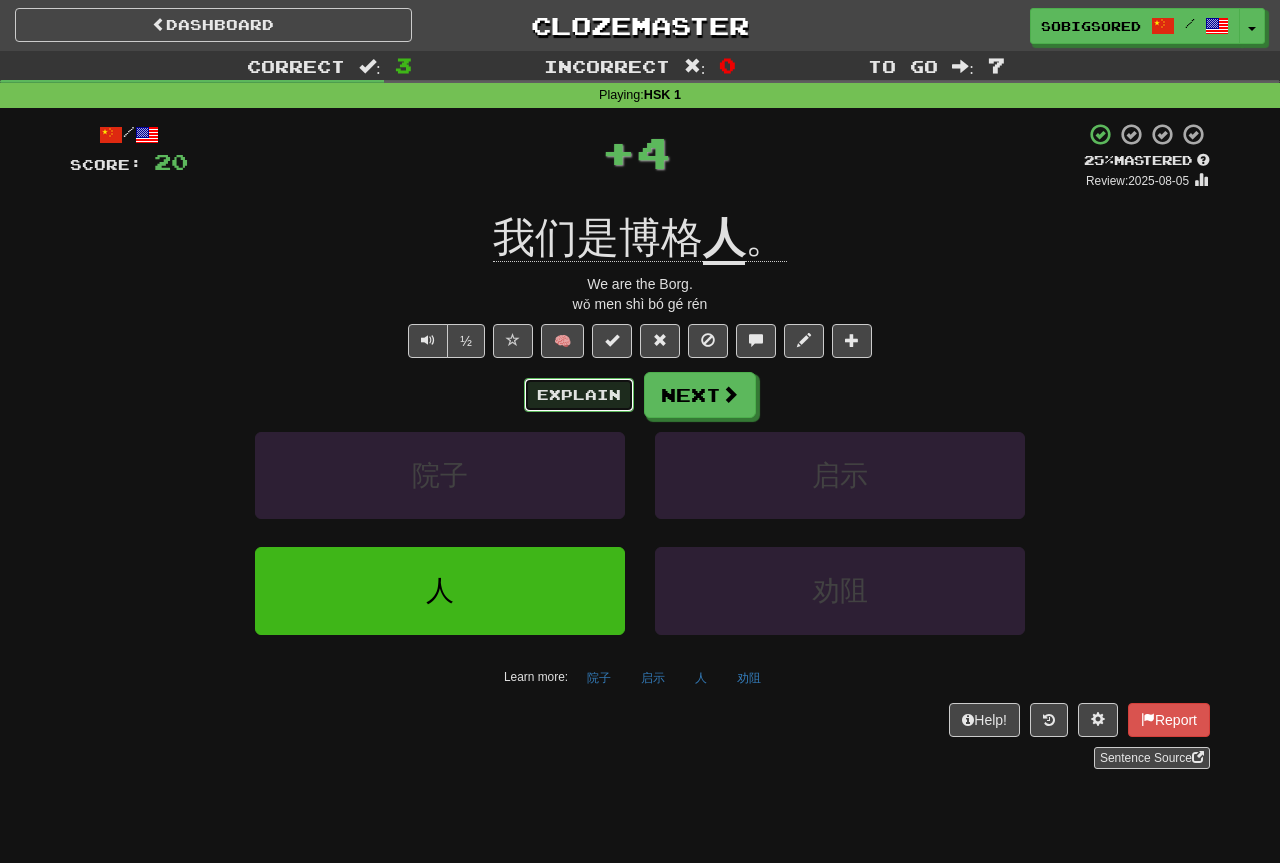 click on "Explain" at bounding box center [579, 395] 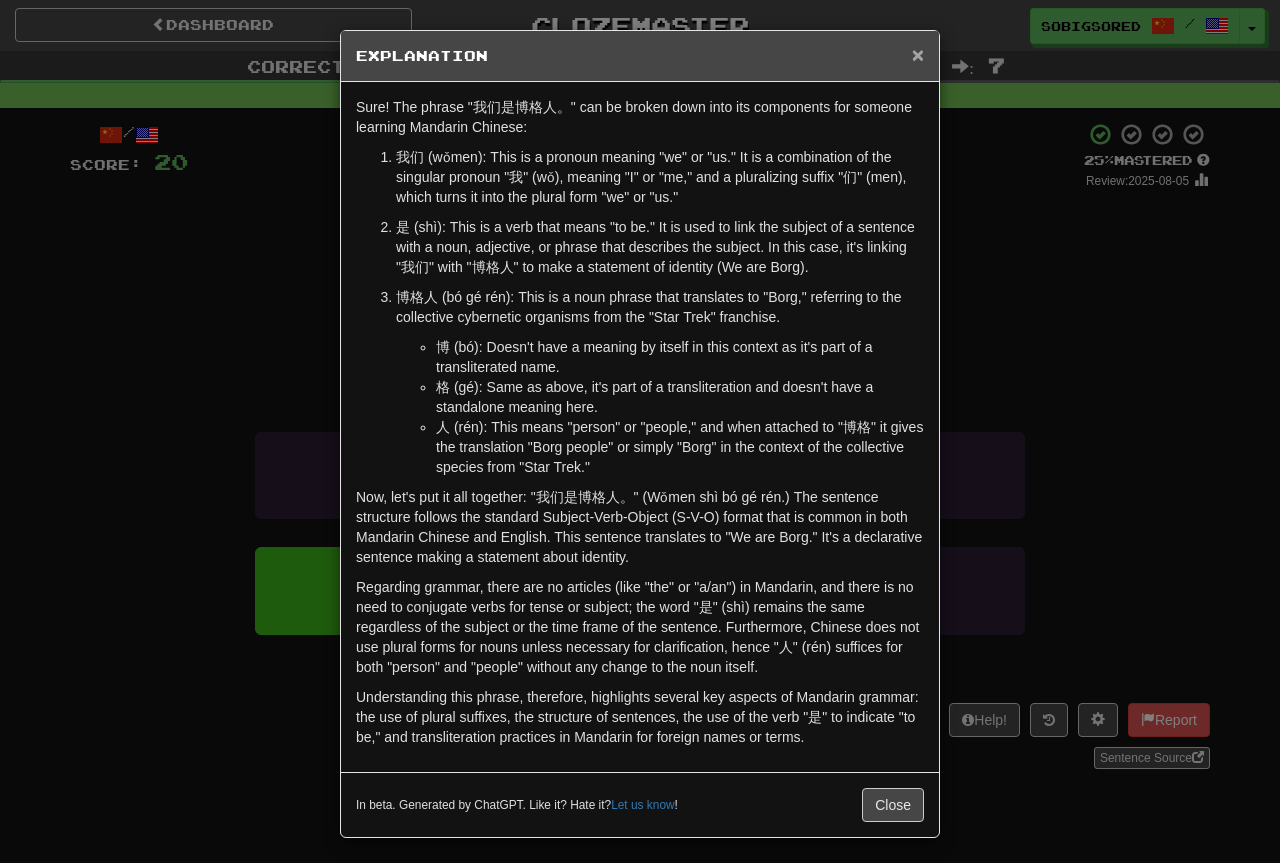 click on "×" at bounding box center [918, 54] 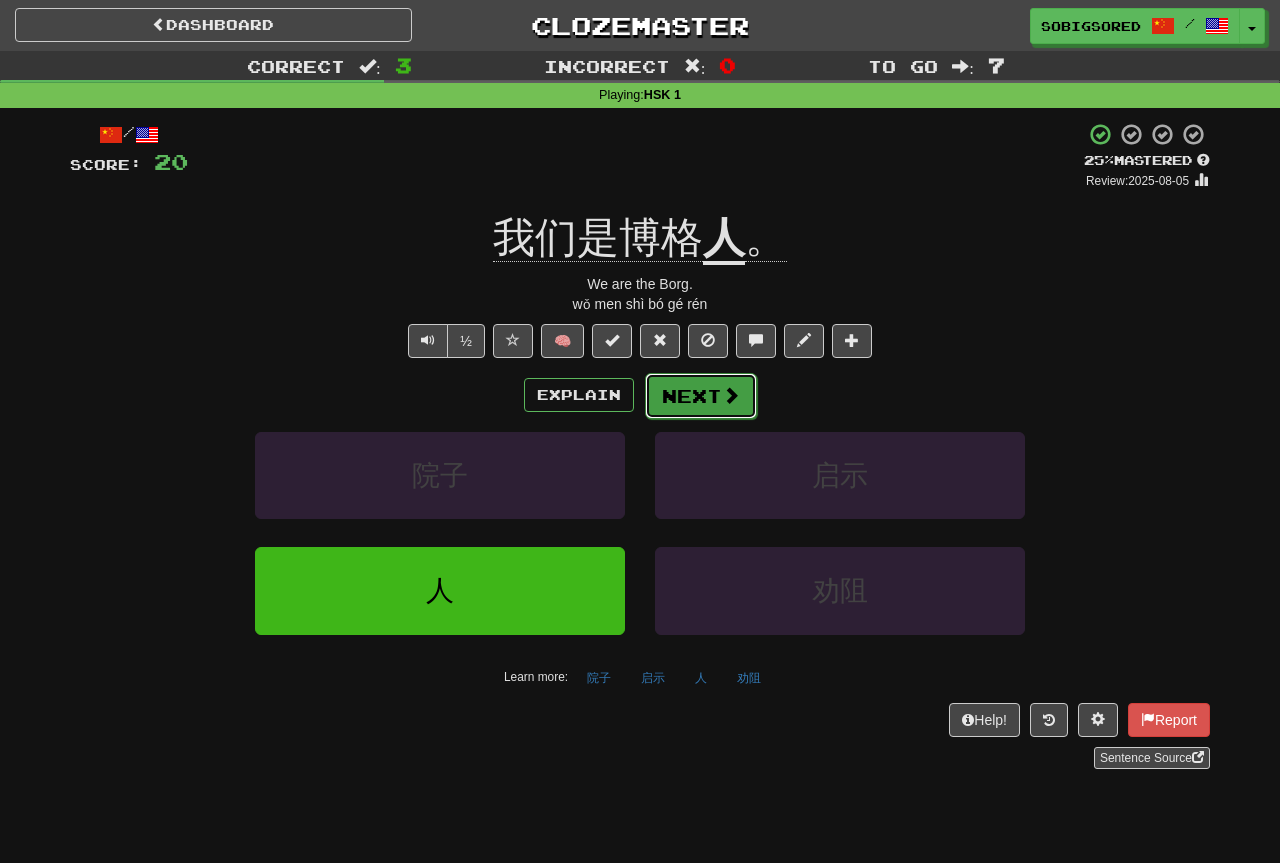 click on "Next" at bounding box center [701, 396] 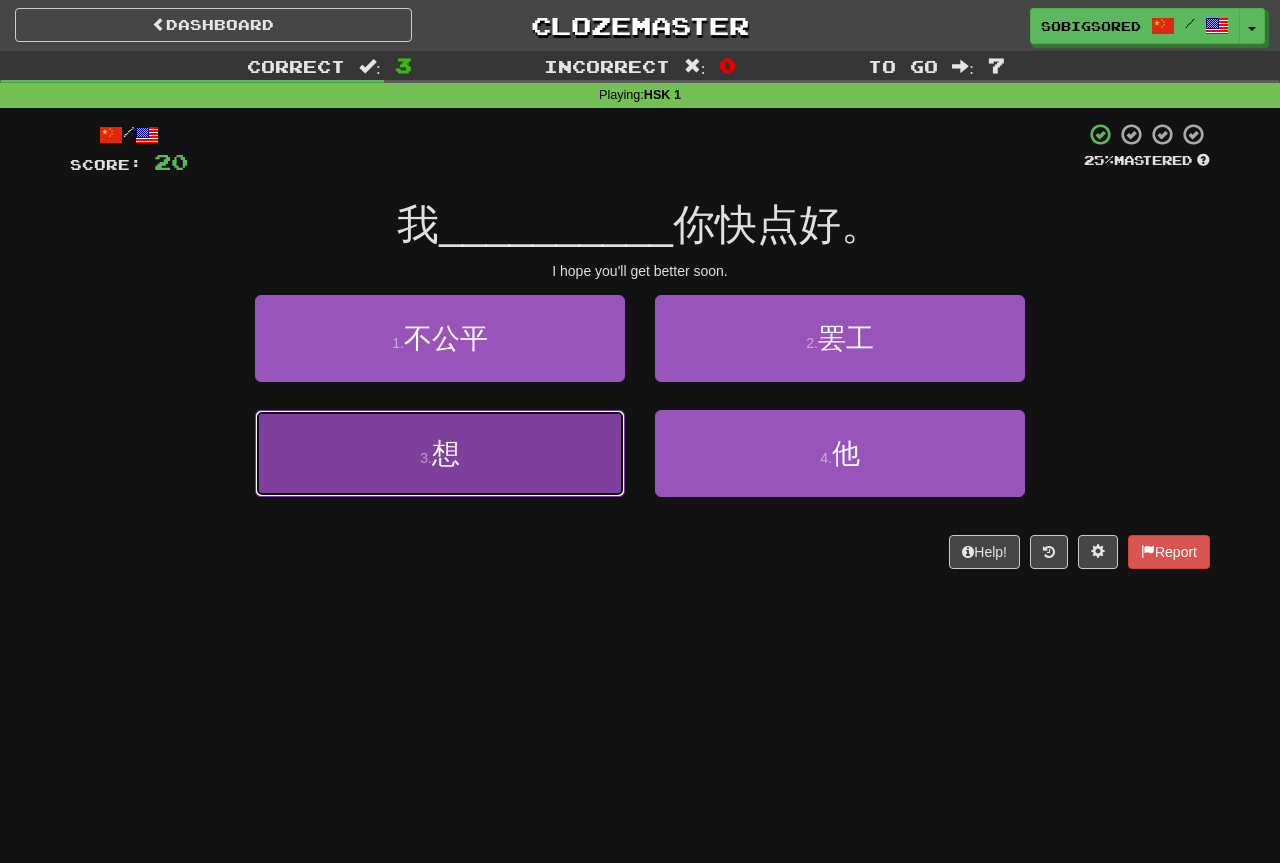 click on "3 .  想" at bounding box center (440, 453) 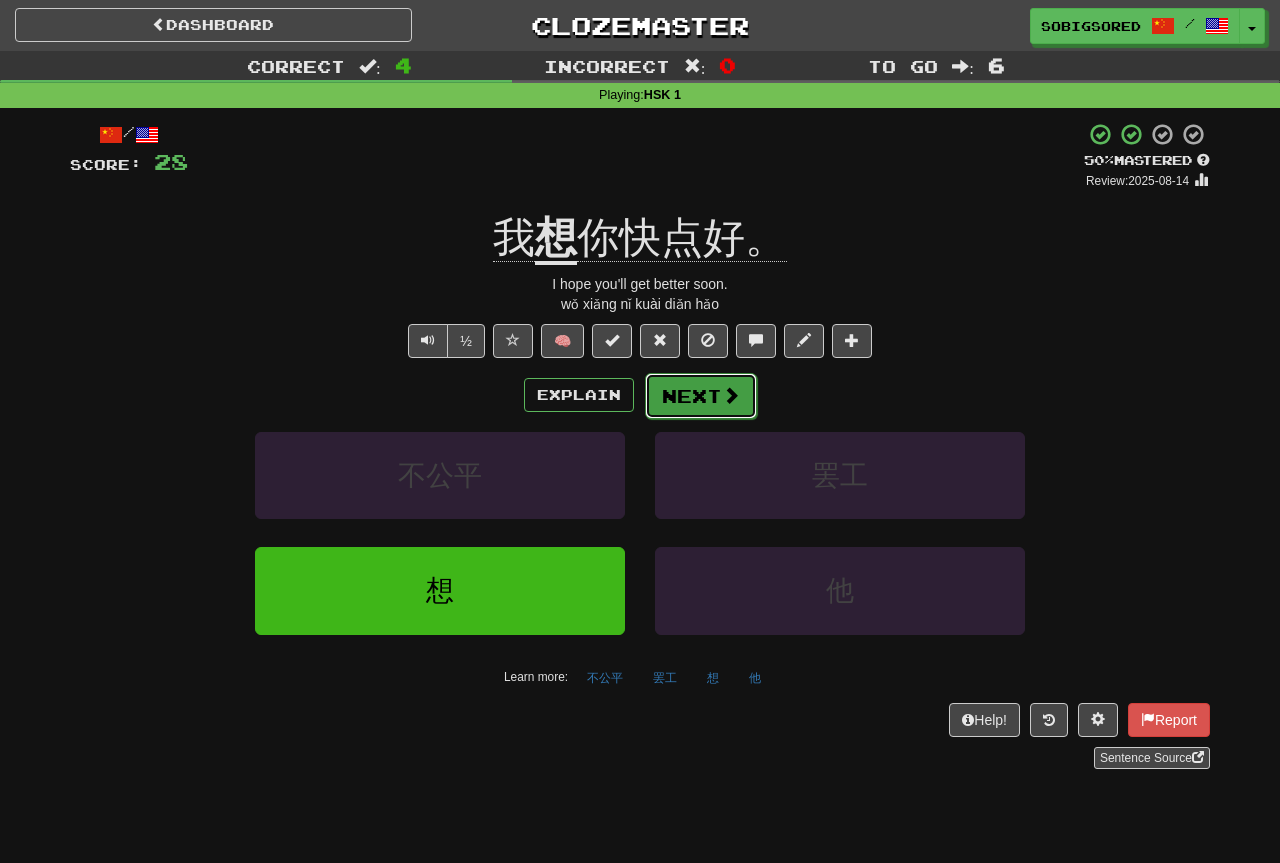 click on "Next" at bounding box center [701, 396] 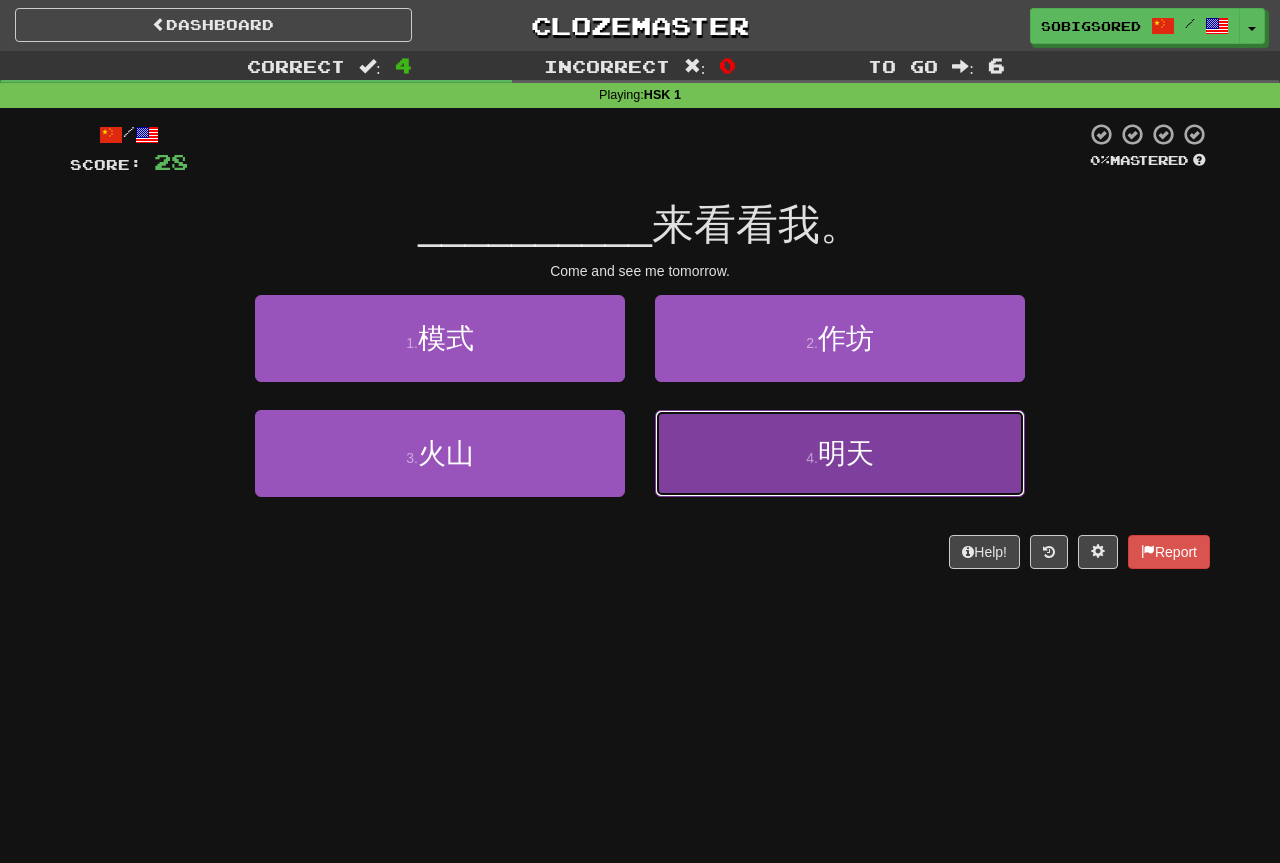 click on "4 .  明天" at bounding box center [840, 453] 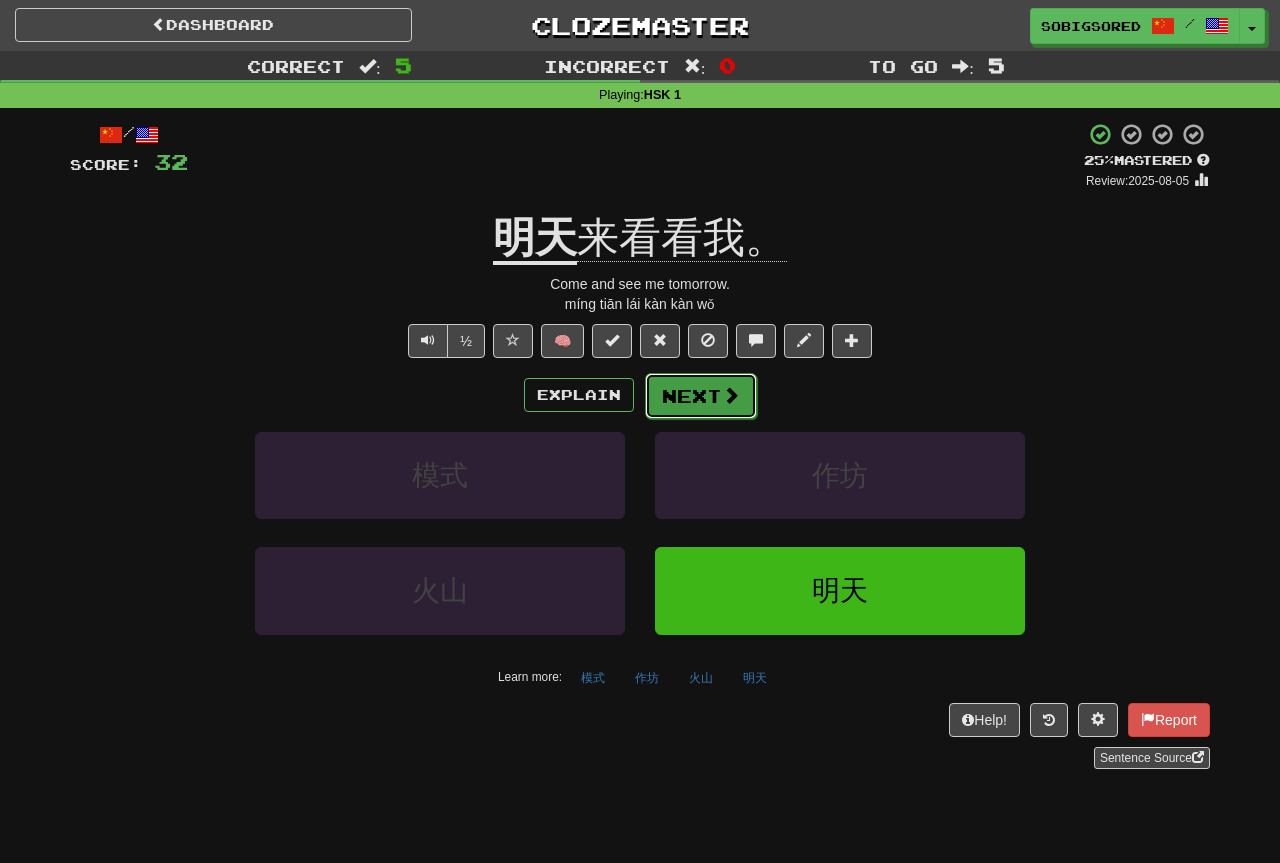 click on "Next" at bounding box center [701, 396] 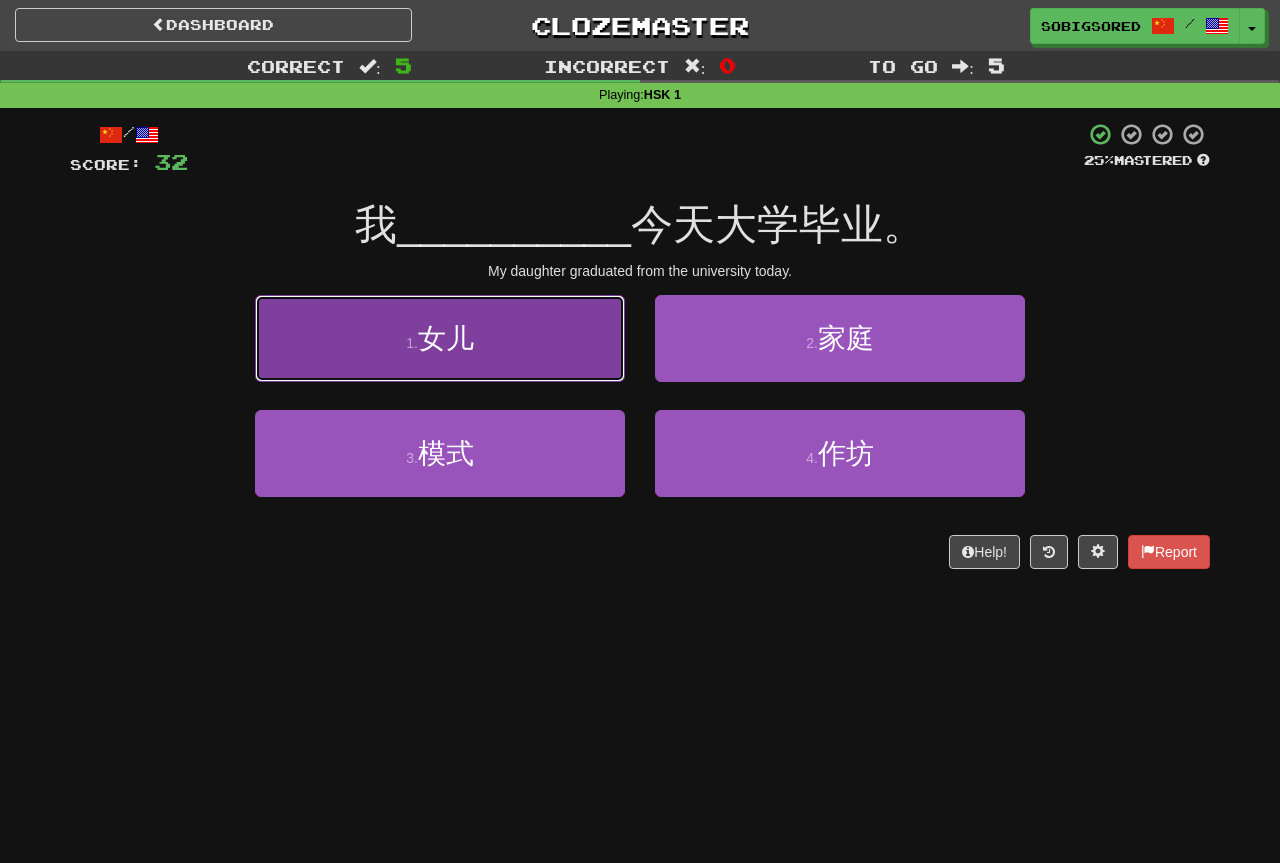 click on "1 .  女儿" at bounding box center (440, 338) 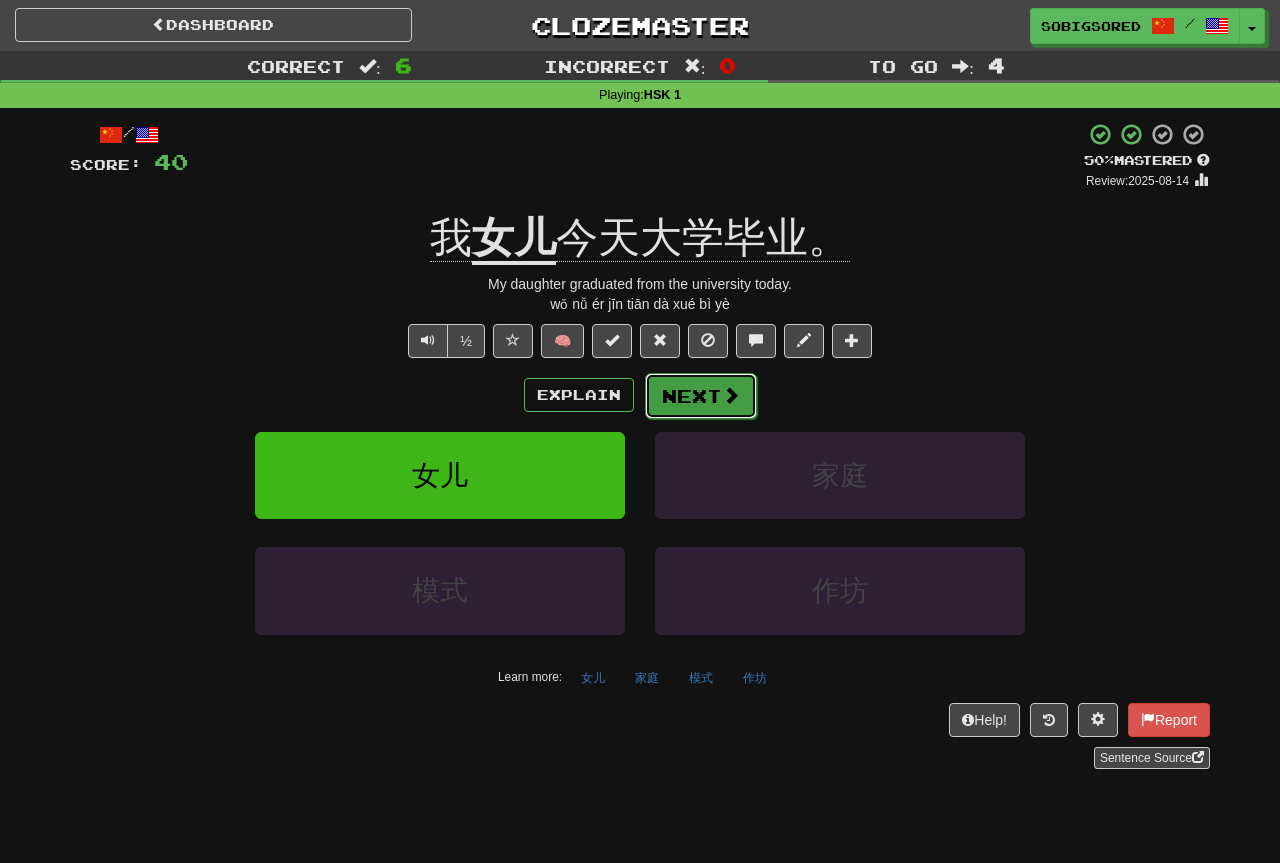 click on "Next" at bounding box center [701, 396] 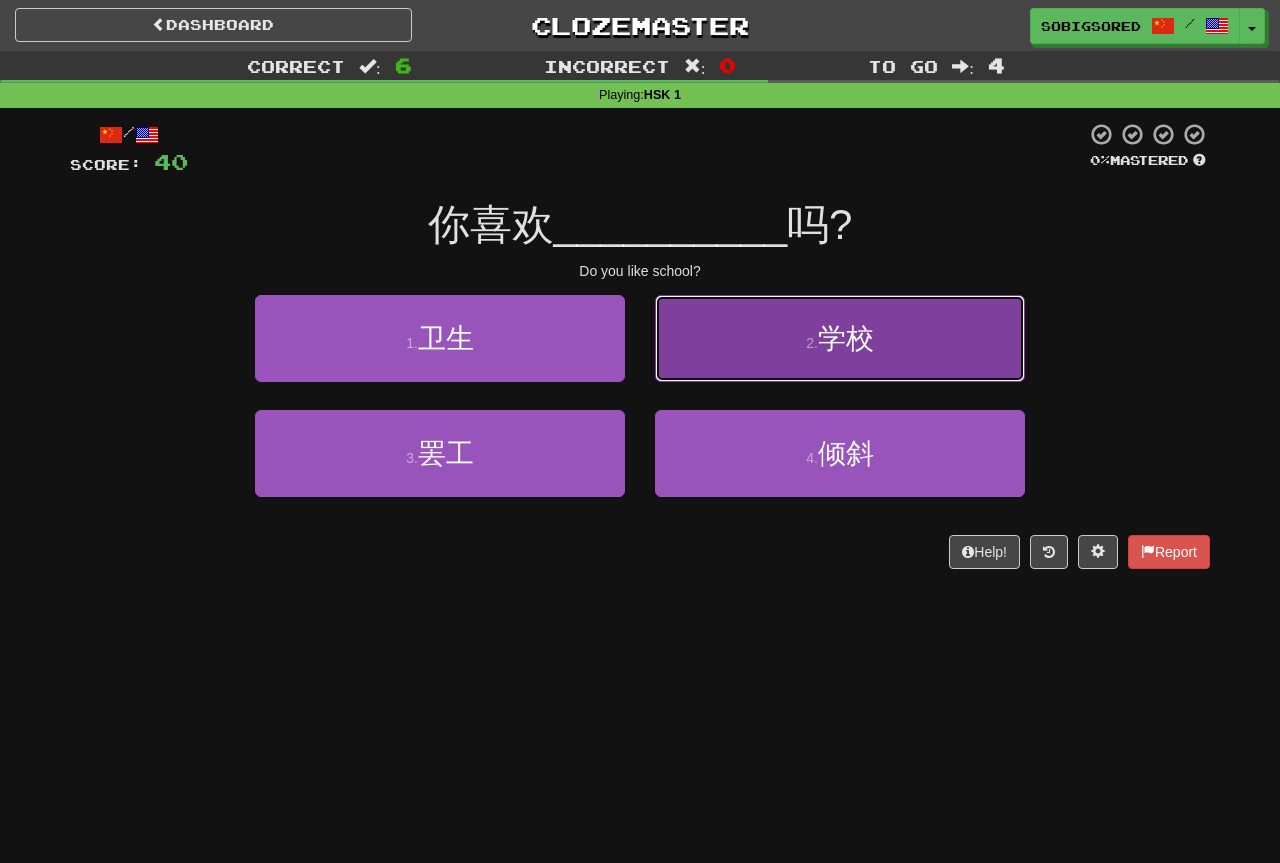 click on "2 .  学校" at bounding box center [840, 338] 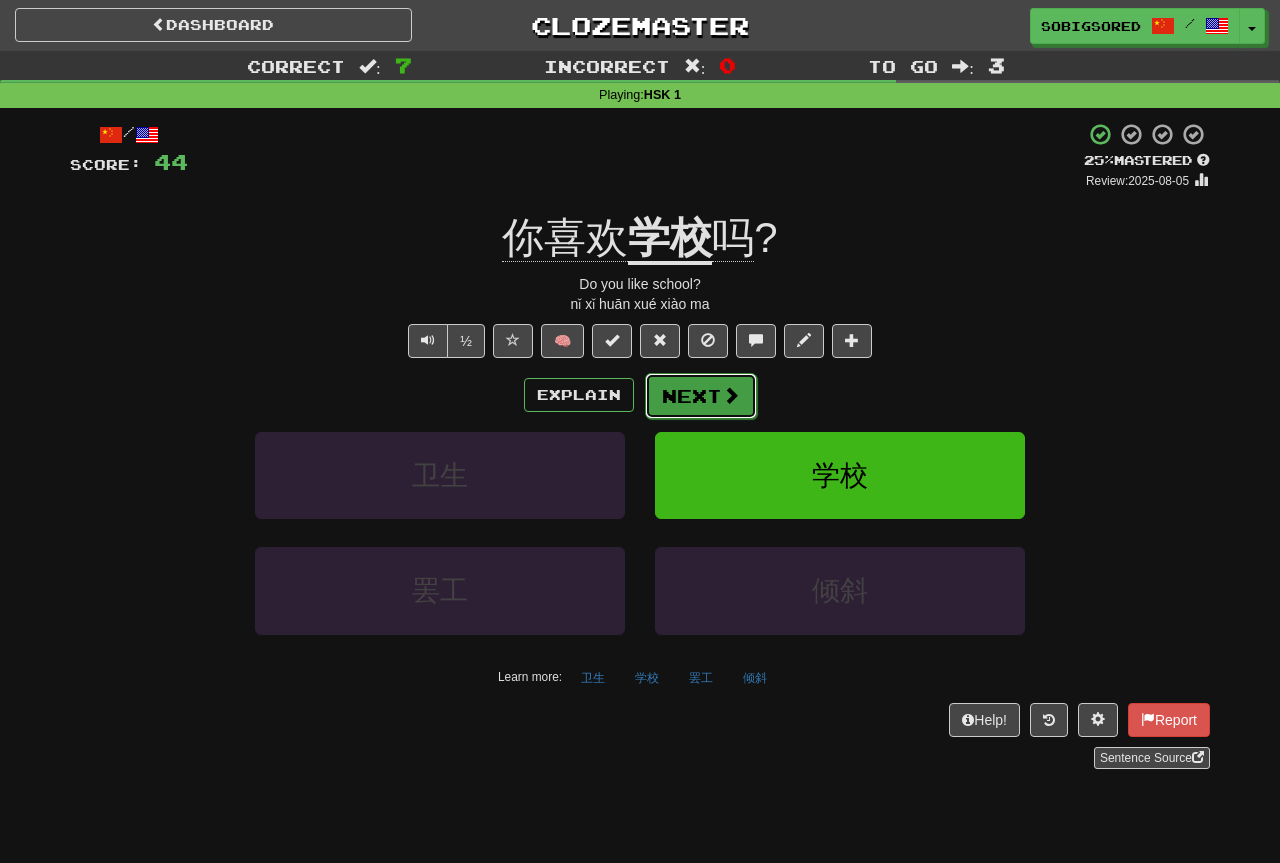 click on "Next" at bounding box center (701, 396) 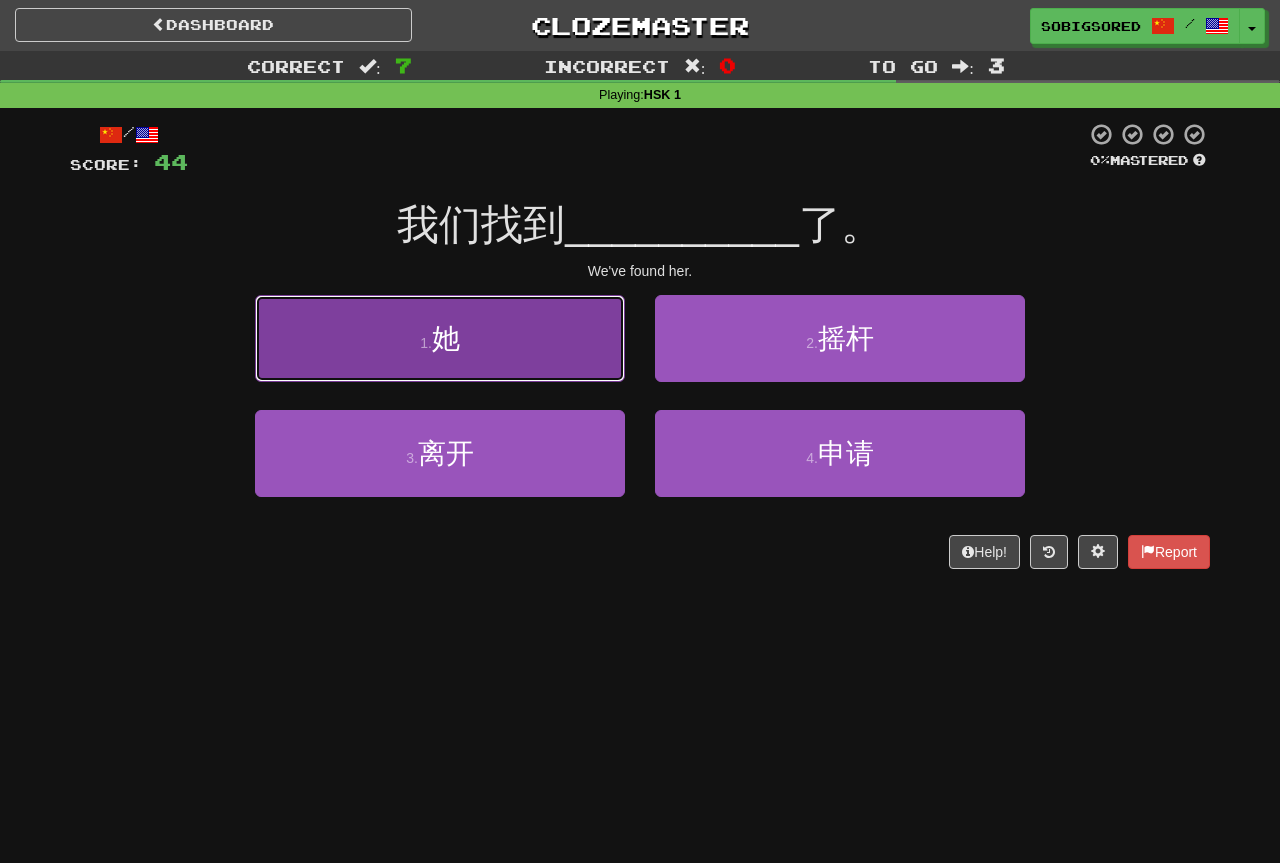 click on "1 .  她" at bounding box center [440, 338] 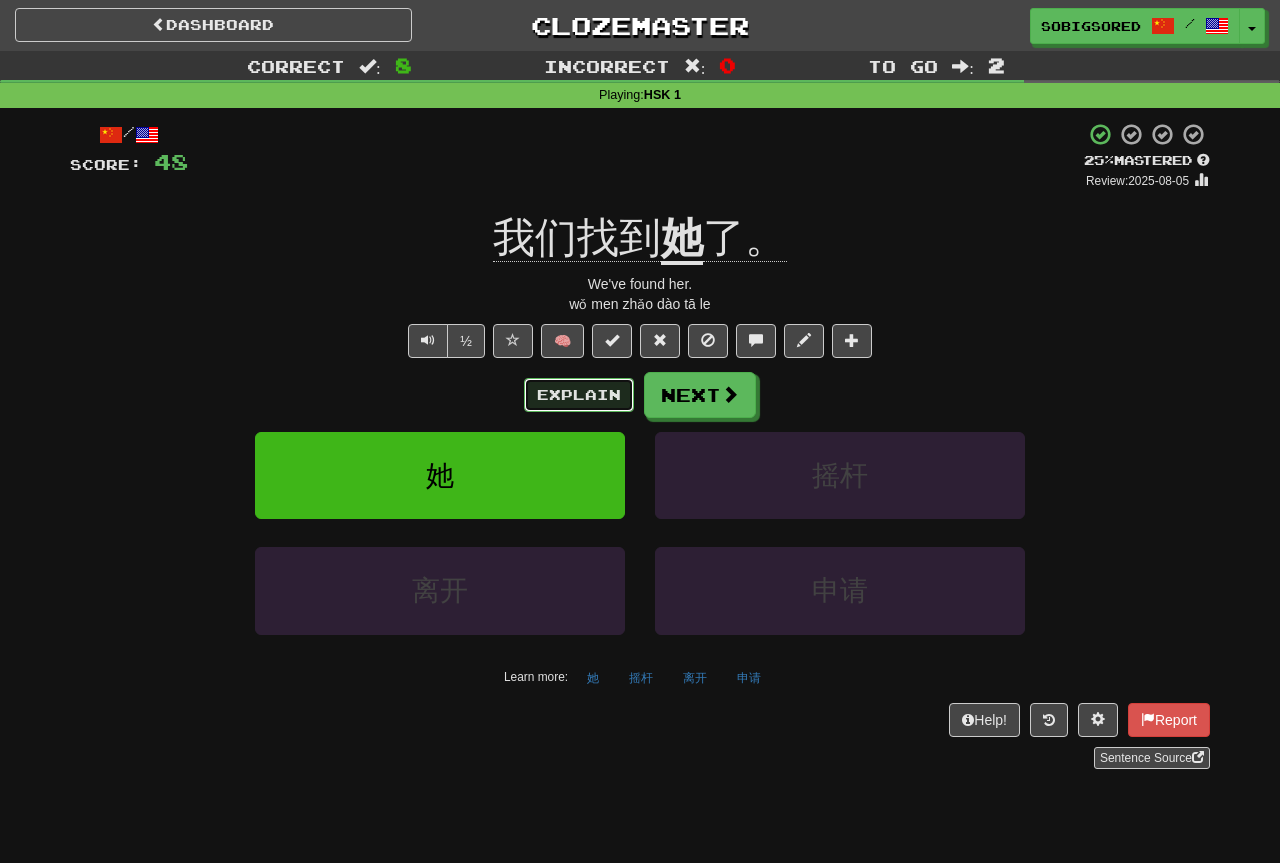 click on "Explain" at bounding box center [579, 395] 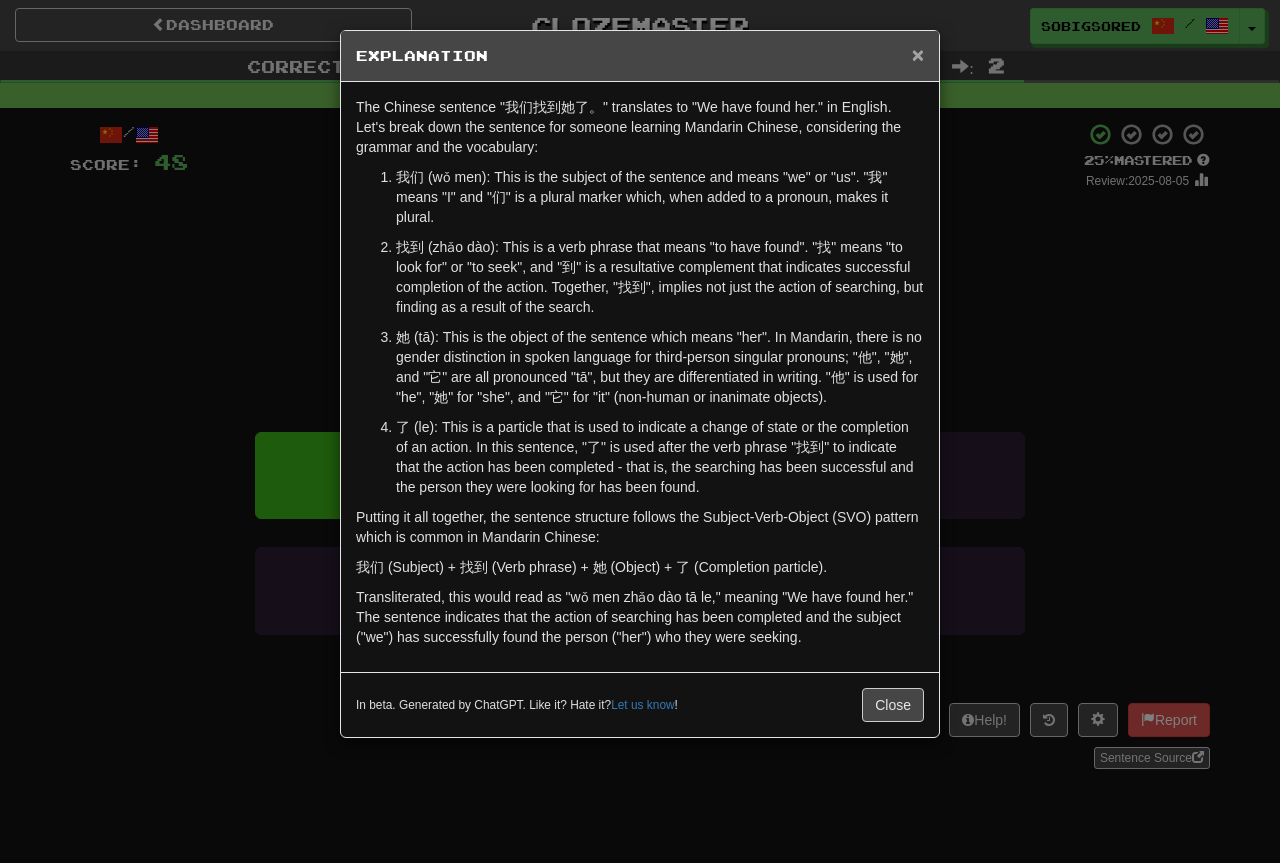 click on "×" at bounding box center [918, 54] 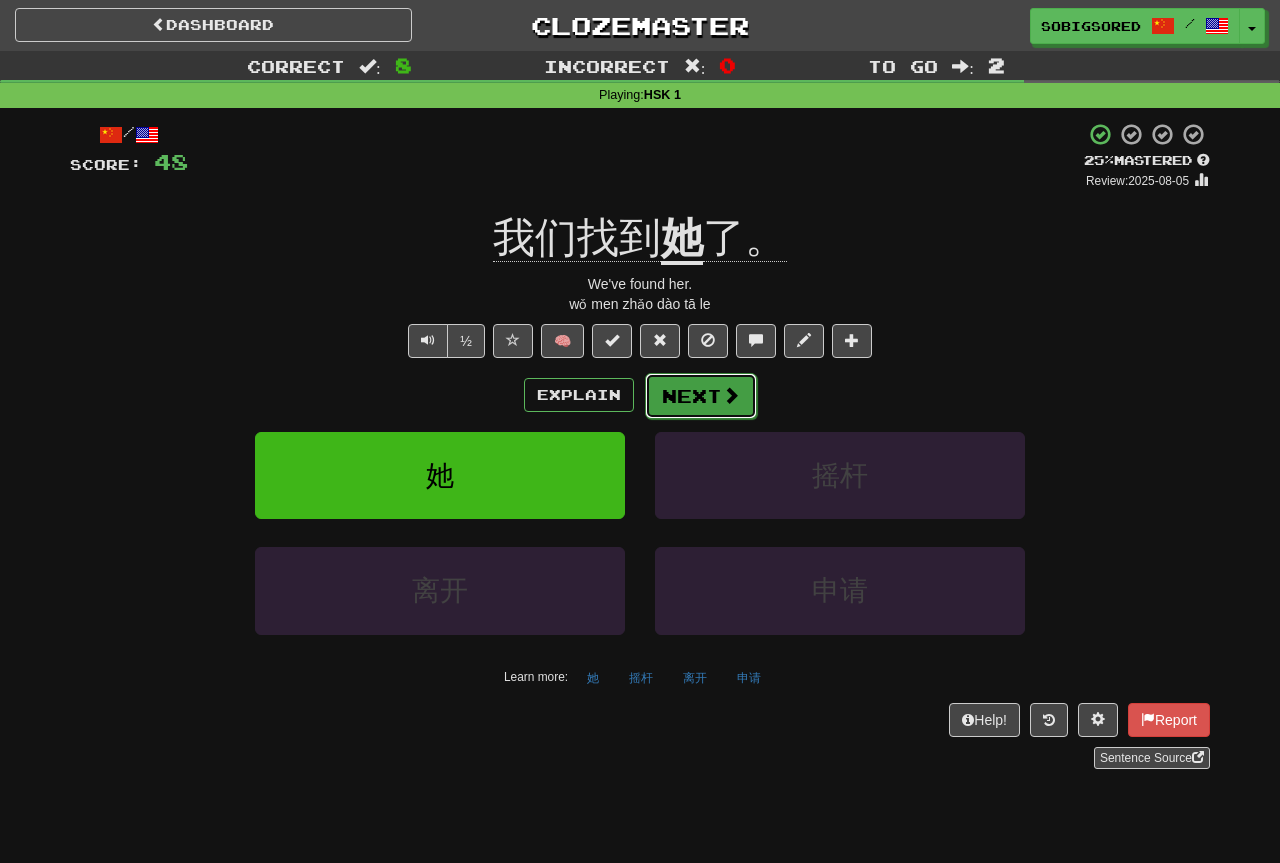 click at bounding box center [731, 395] 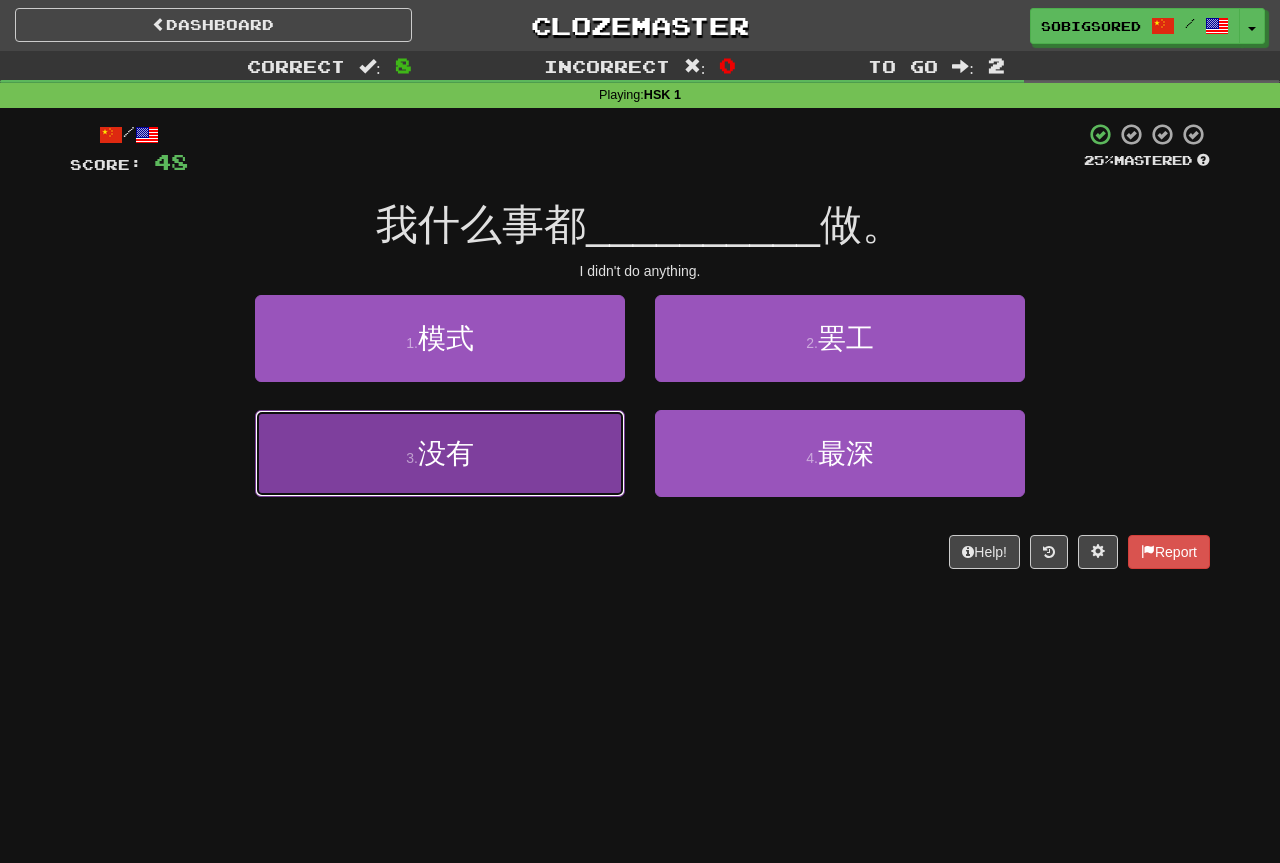 click on "3 .  没有" at bounding box center (440, 453) 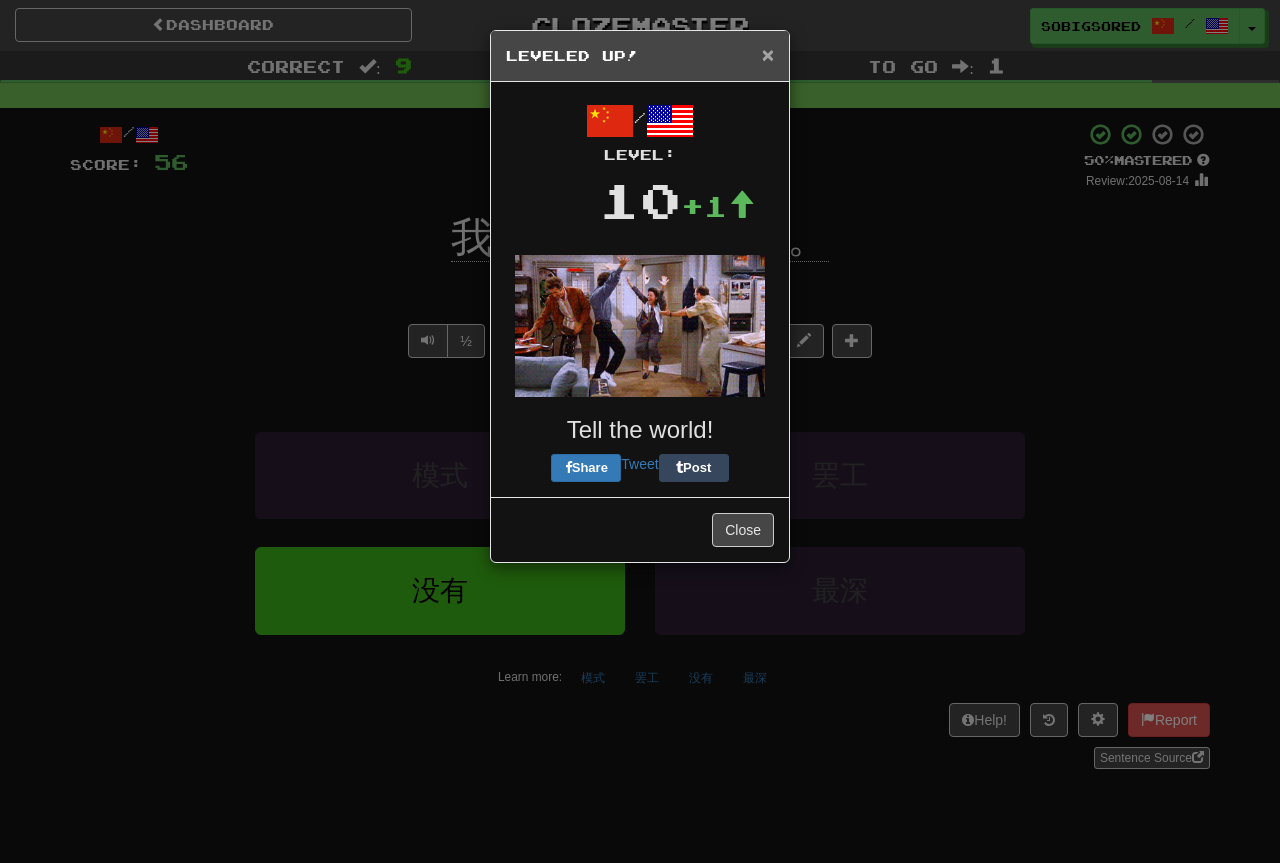 click on "×" at bounding box center (768, 54) 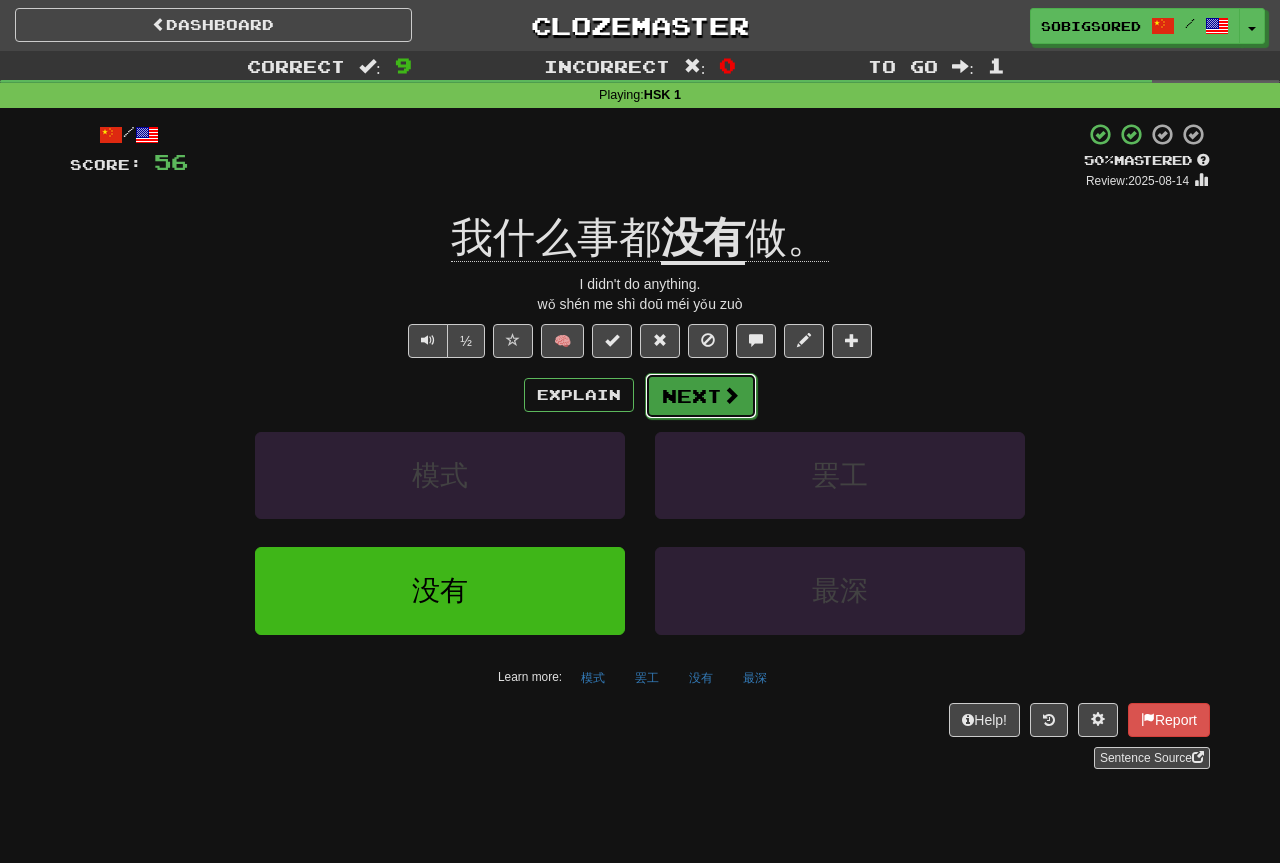 click on "Next" at bounding box center (701, 396) 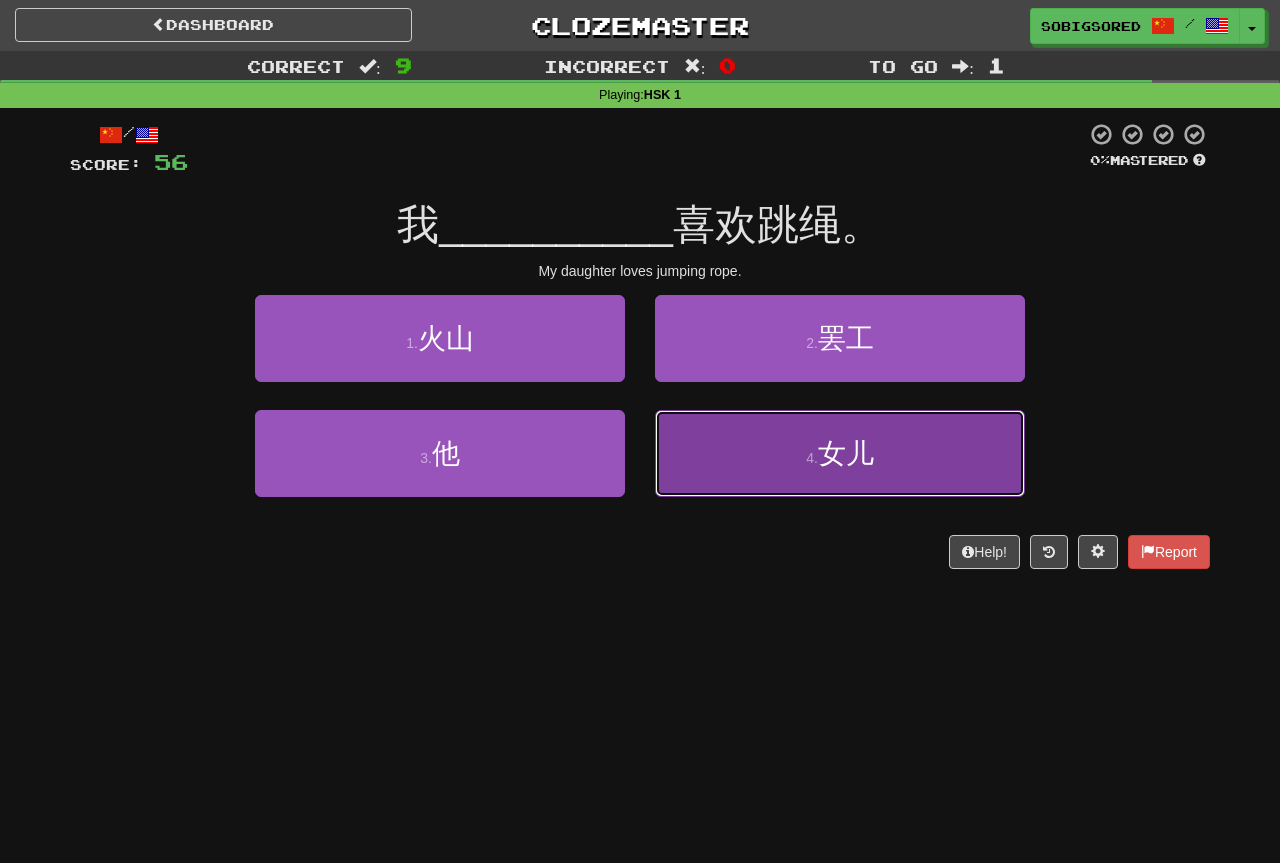 click on "女儿" at bounding box center (846, 453) 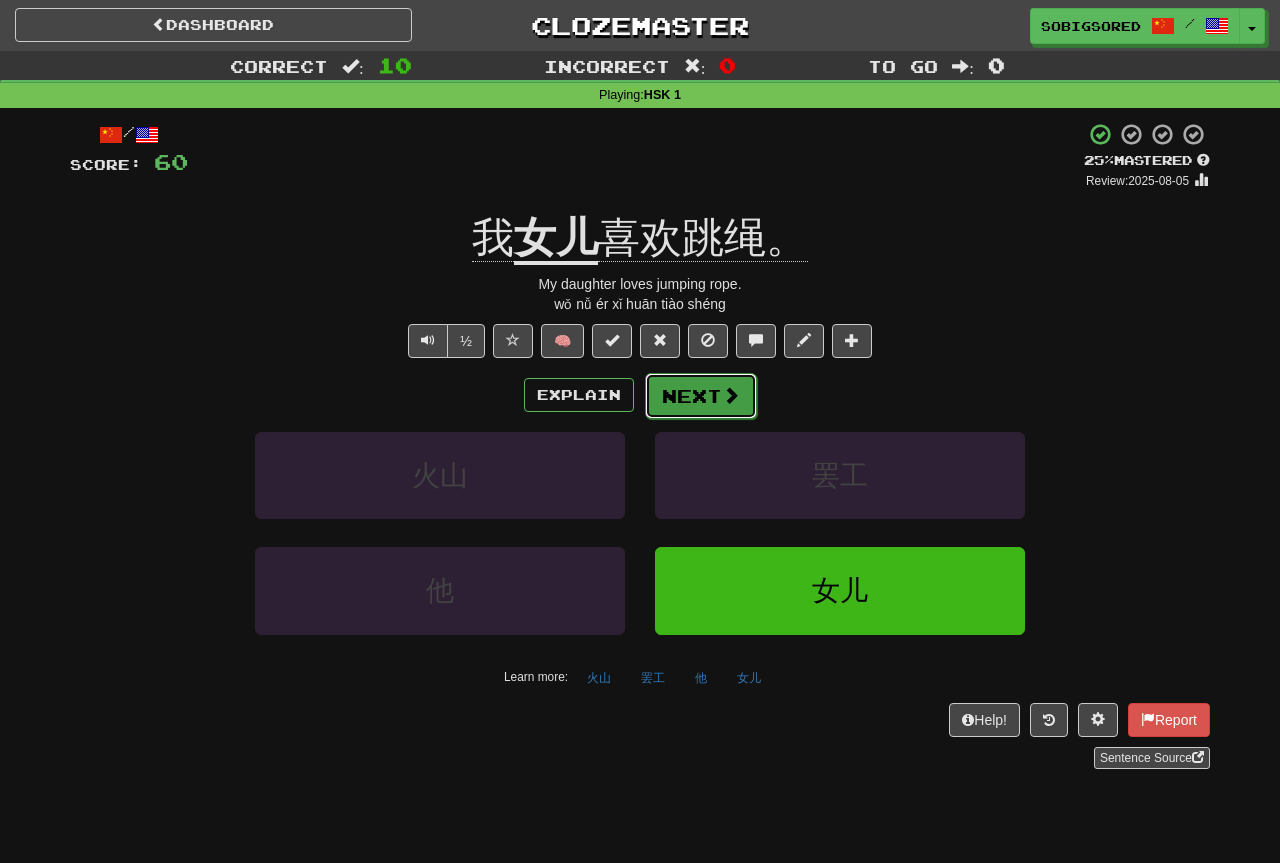 click on "Next" at bounding box center [701, 396] 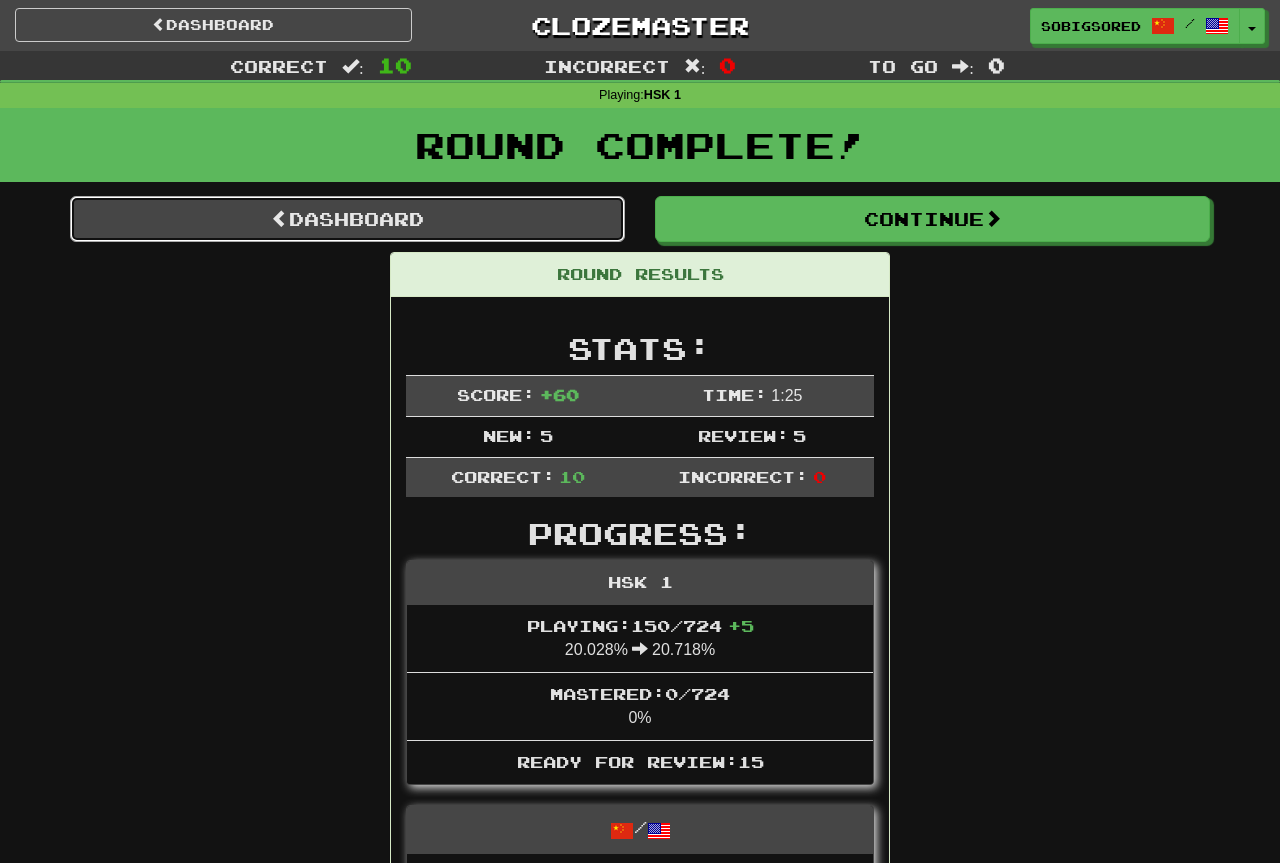 click on "Dashboard" at bounding box center (347, 219) 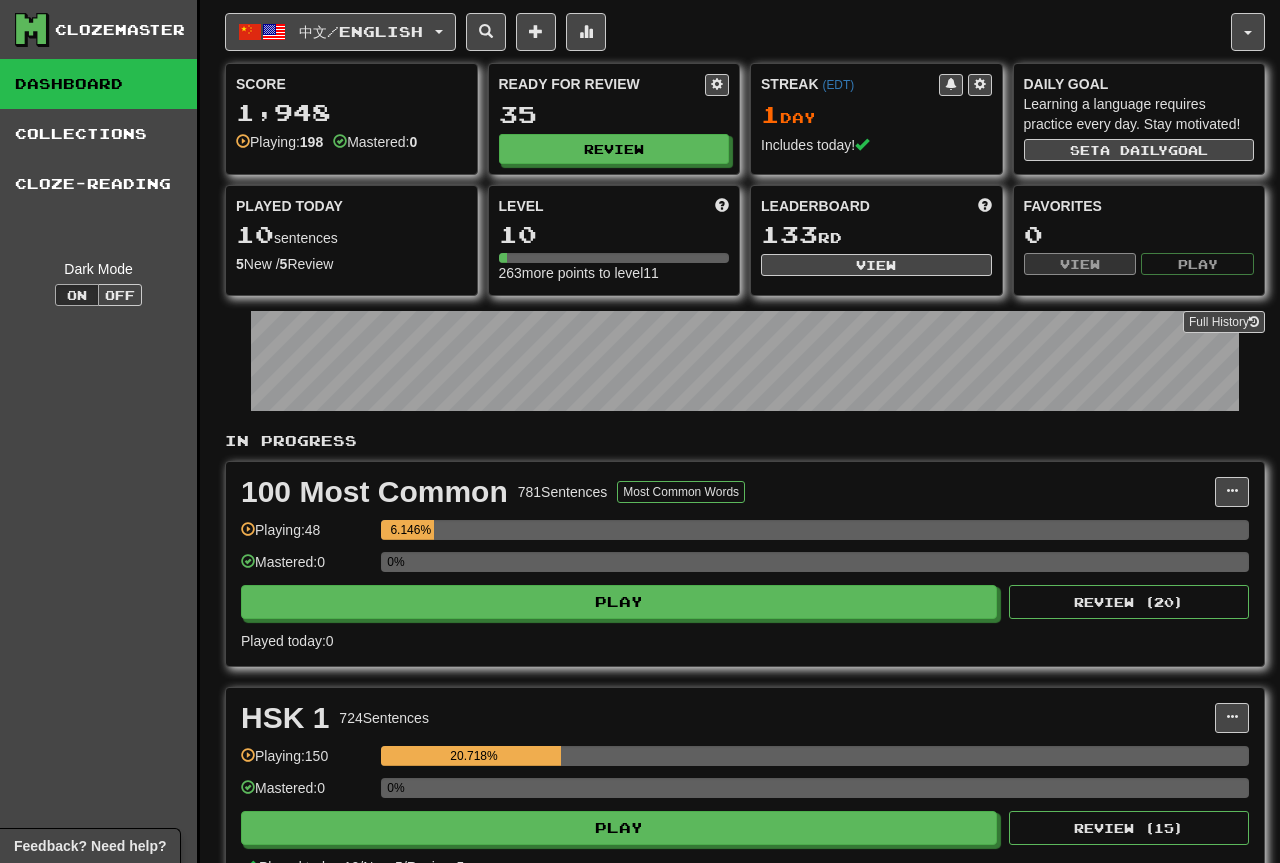 scroll, scrollTop: 0, scrollLeft: 0, axis: both 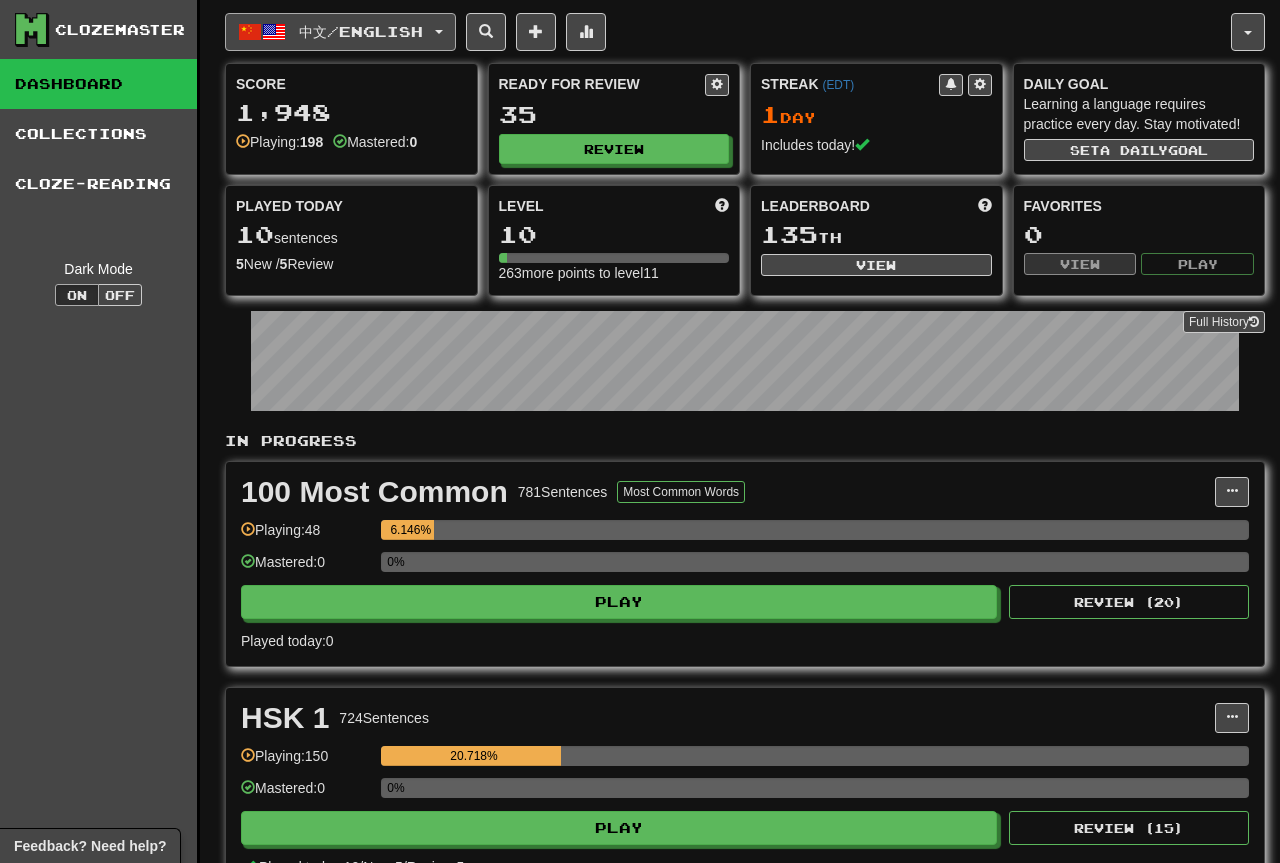 click on "中文  /  English" at bounding box center [340, 32] 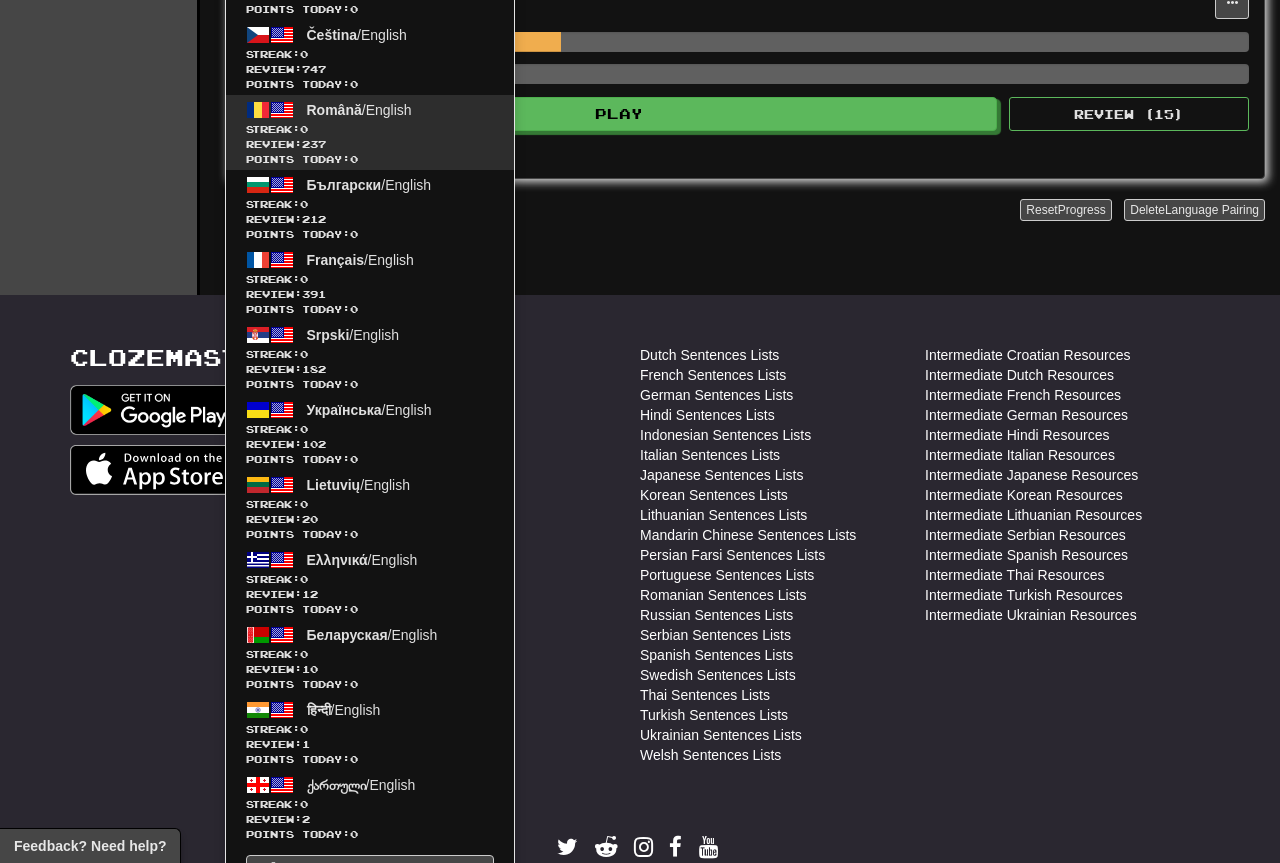 scroll, scrollTop: 806, scrollLeft: 0, axis: vertical 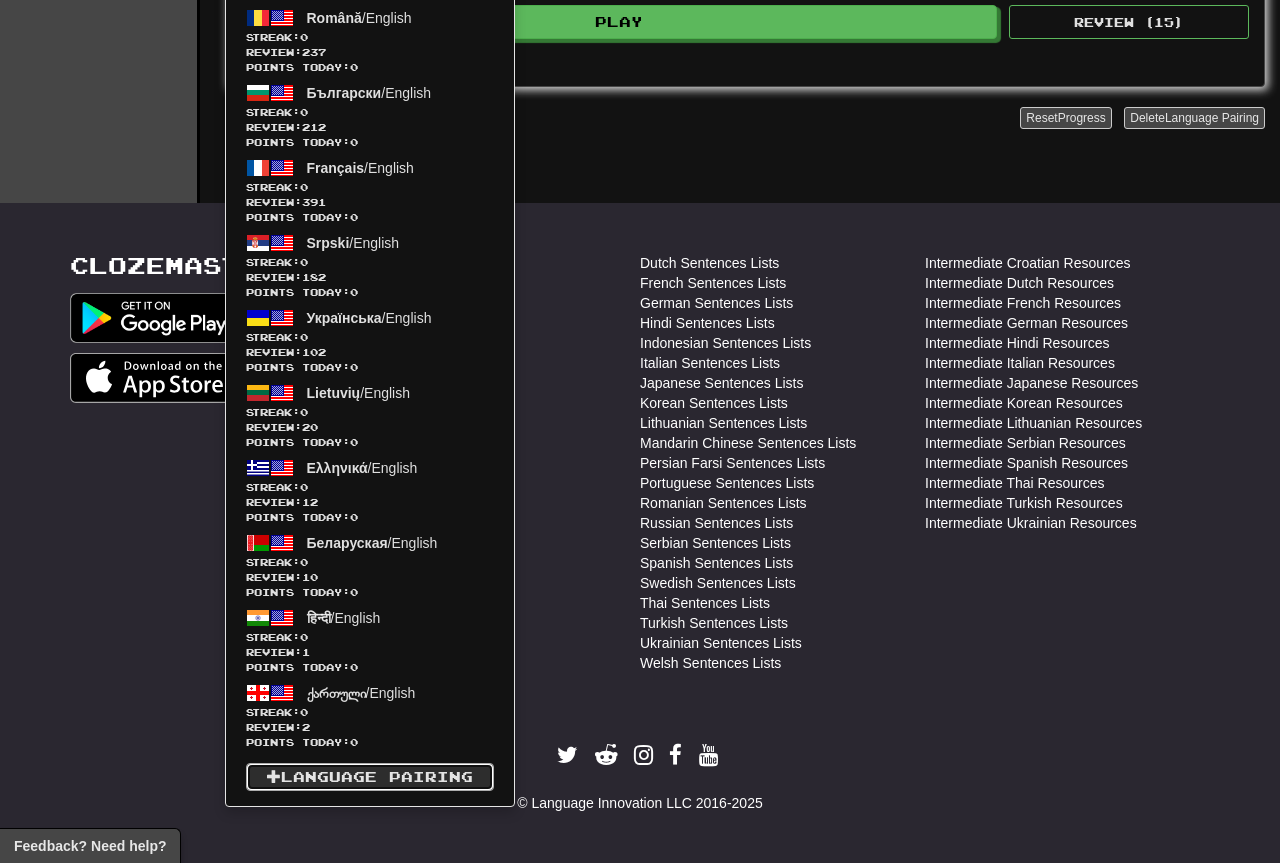 click on "Language Pairing" at bounding box center (370, 777) 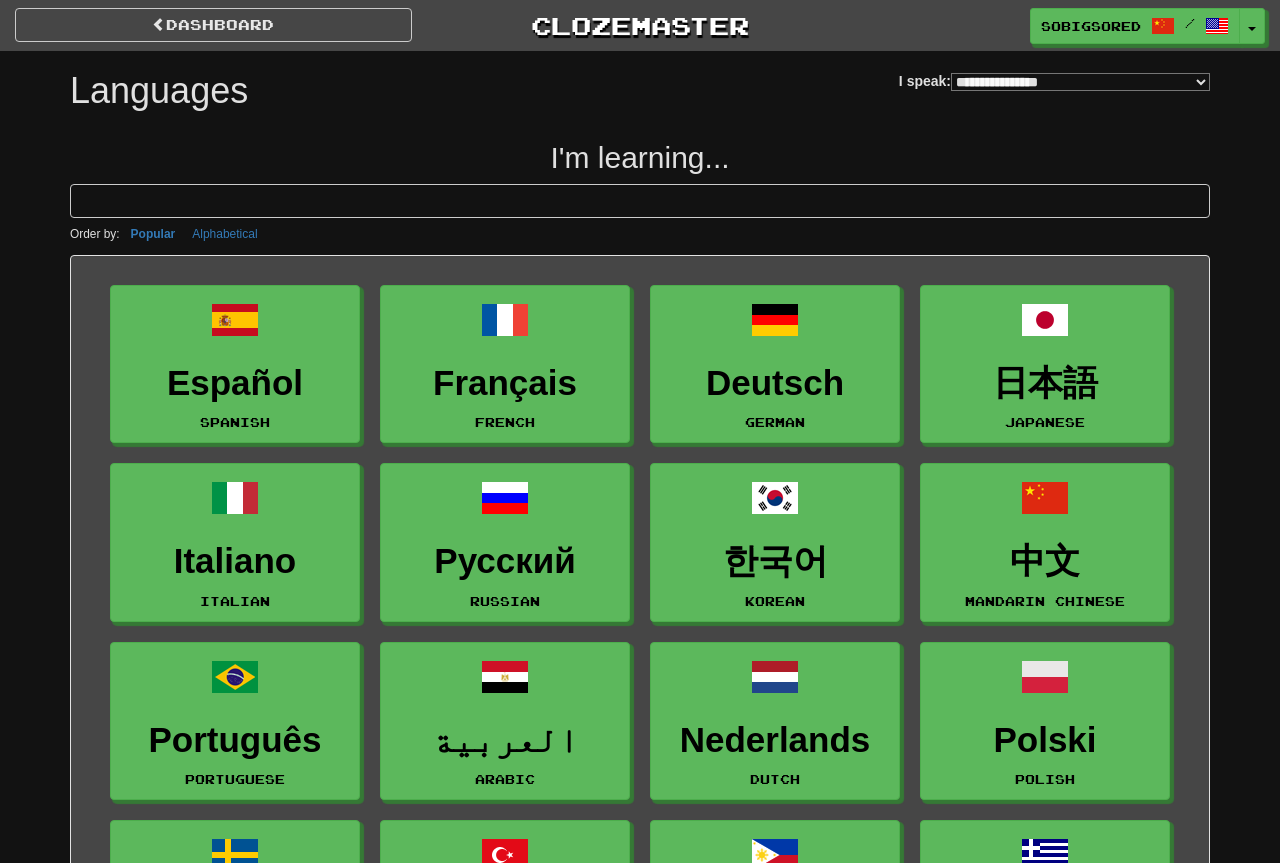 select on "*******" 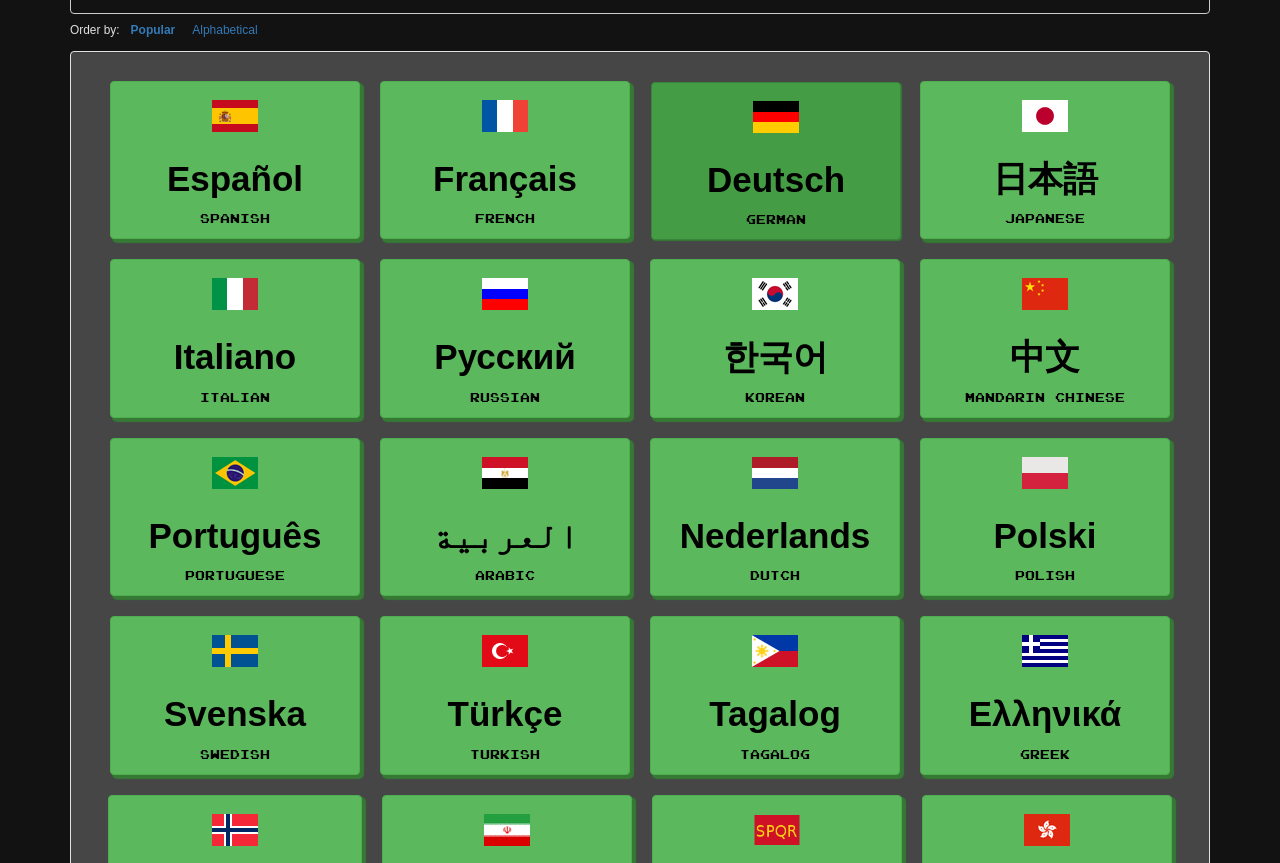 scroll, scrollTop: 0, scrollLeft: 0, axis: both 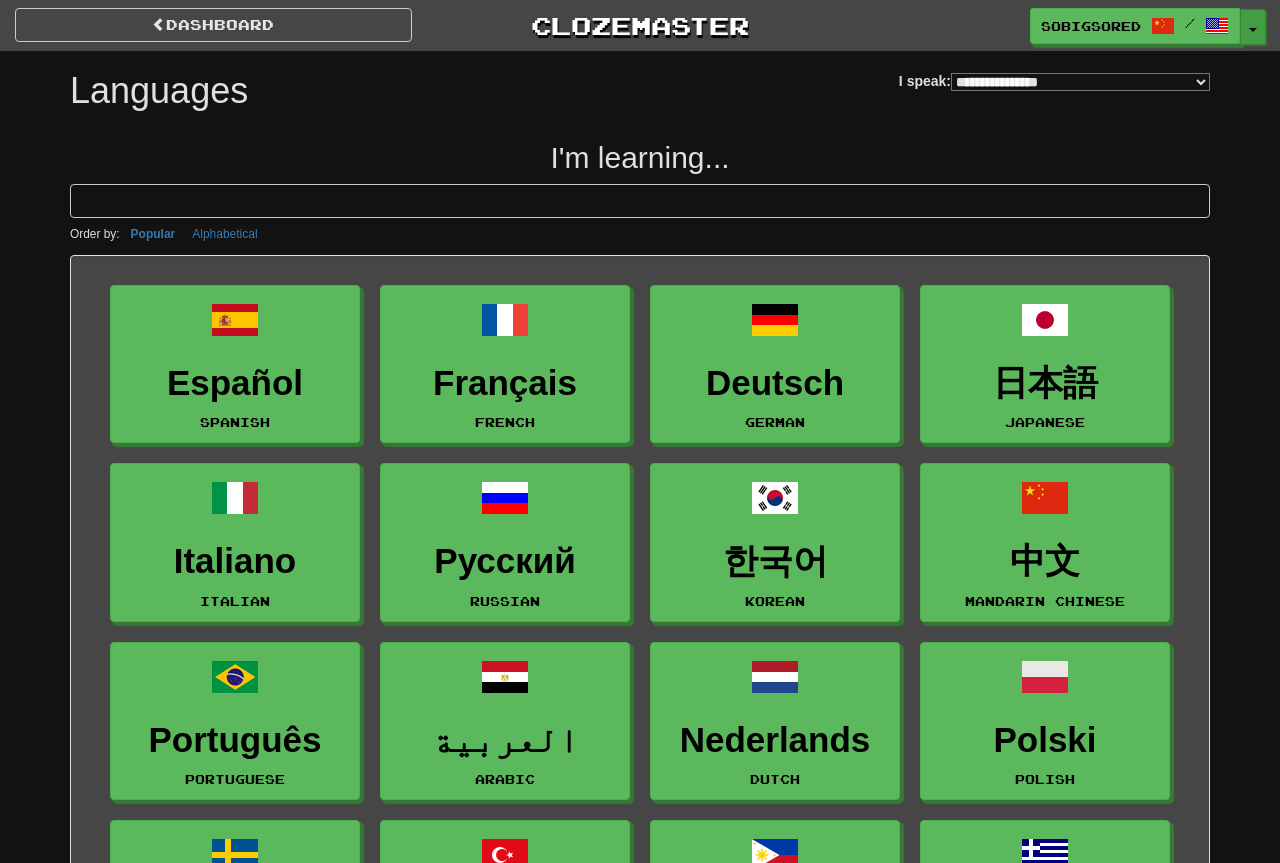 click at bounding box center [1253, 30] 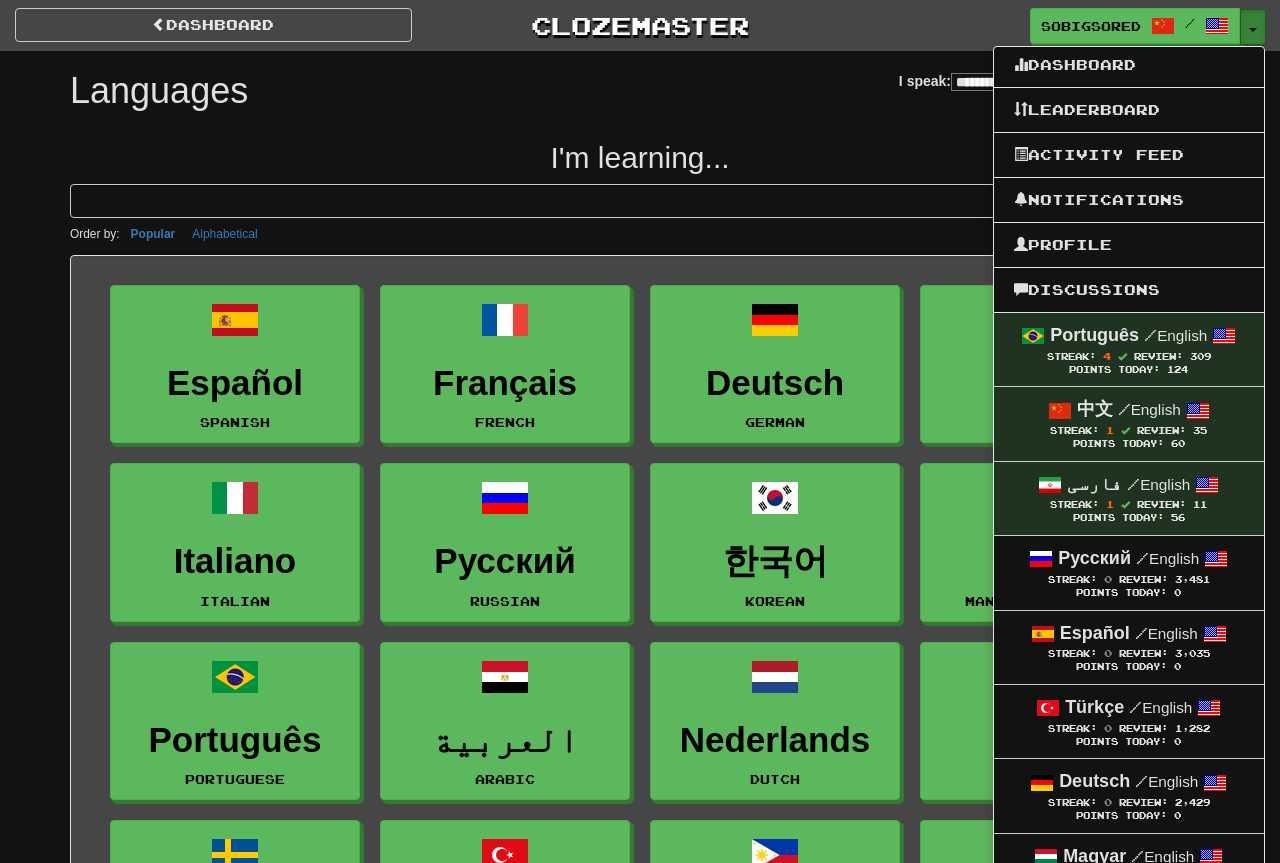 click at bounding box center (1253, 30) 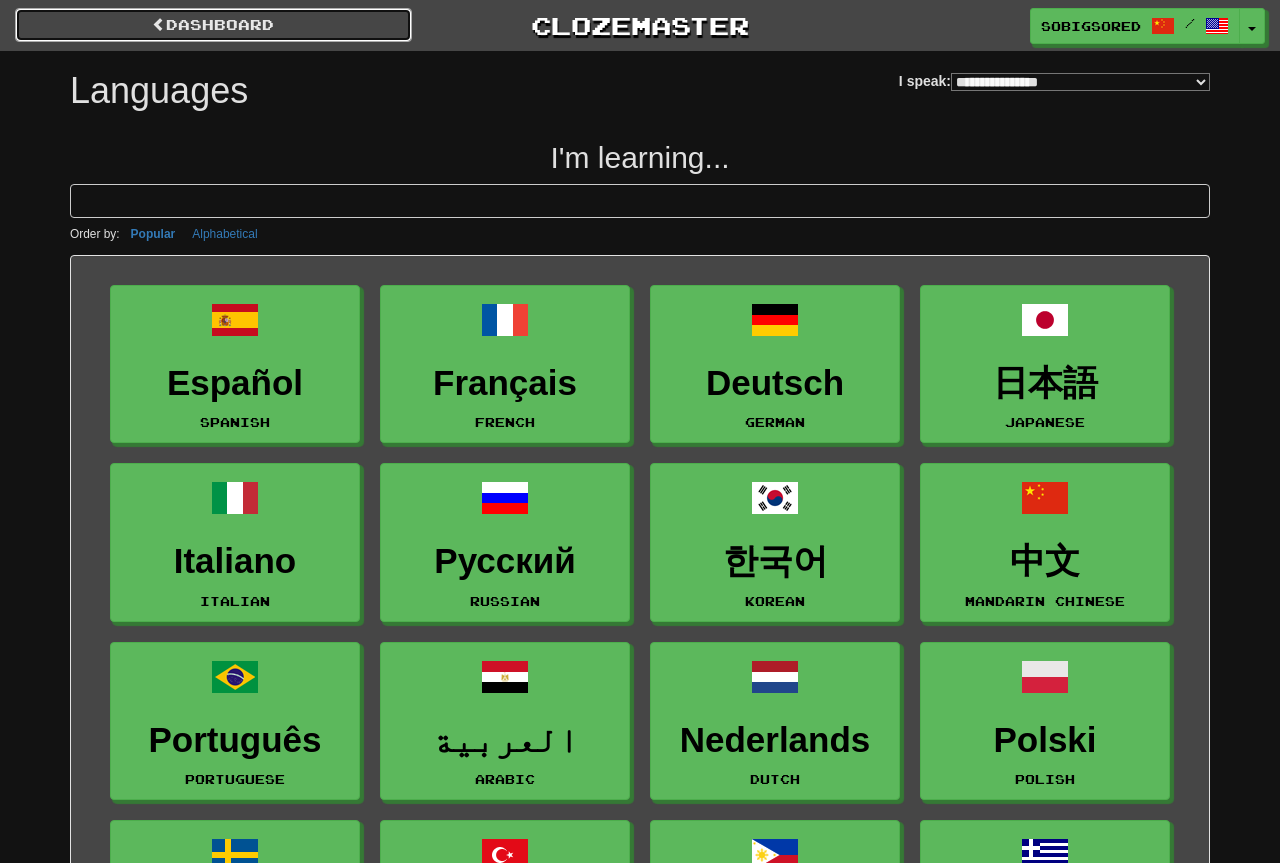 click on "dashboard" at bounding box center [213, 25] 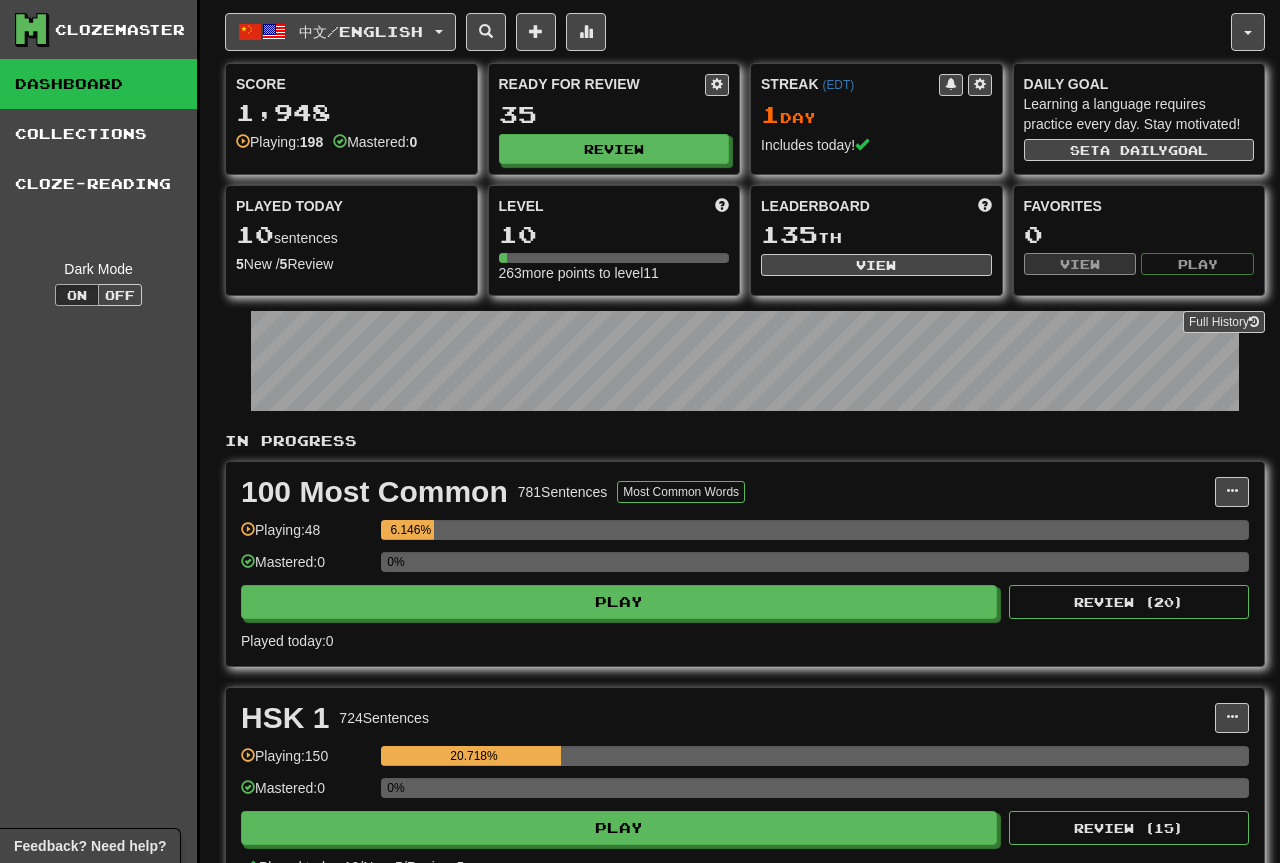 scroll, scrollTop: 0, scrollLeft: 0, axis: both 